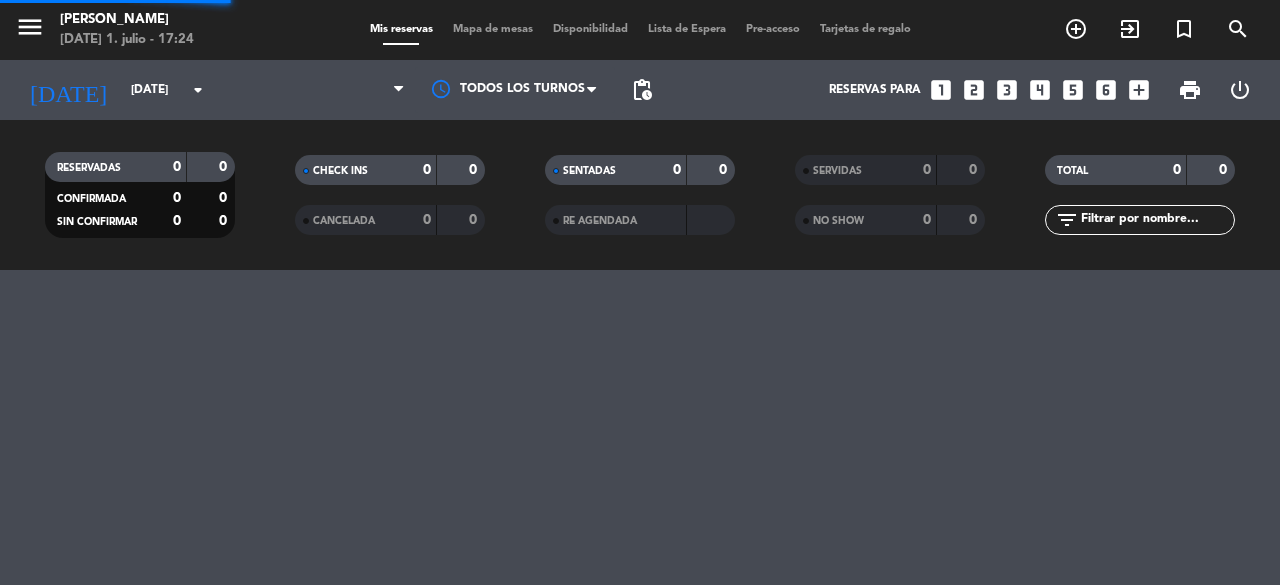 scroll, scrollTop: 0, scrollLeft: 0, axis: both 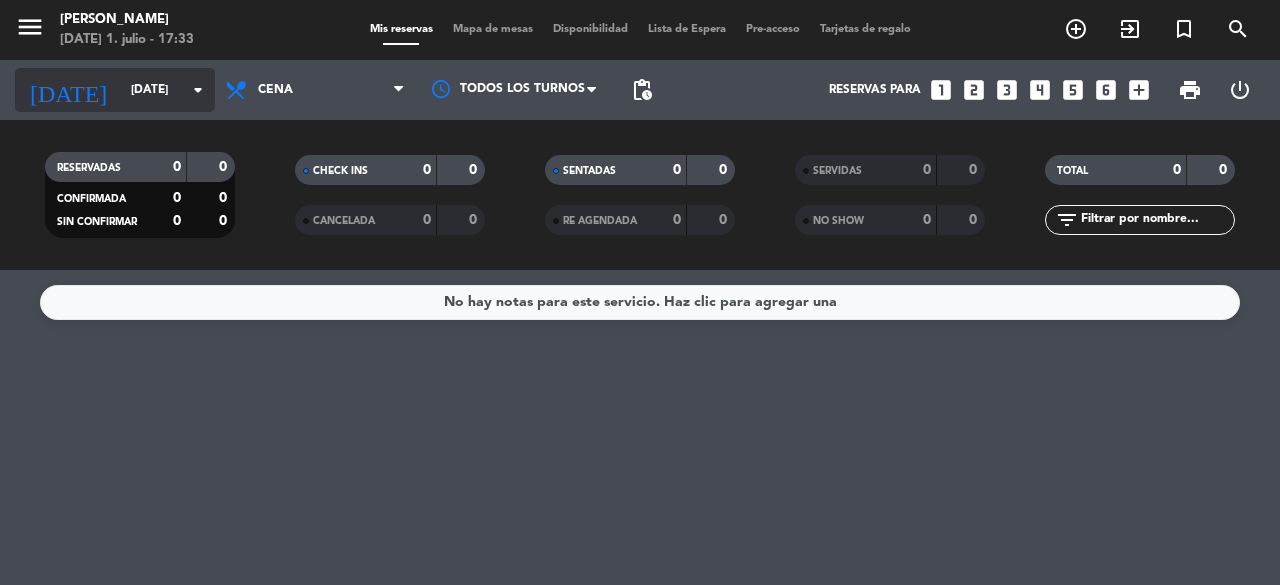 click on "[DATE]" 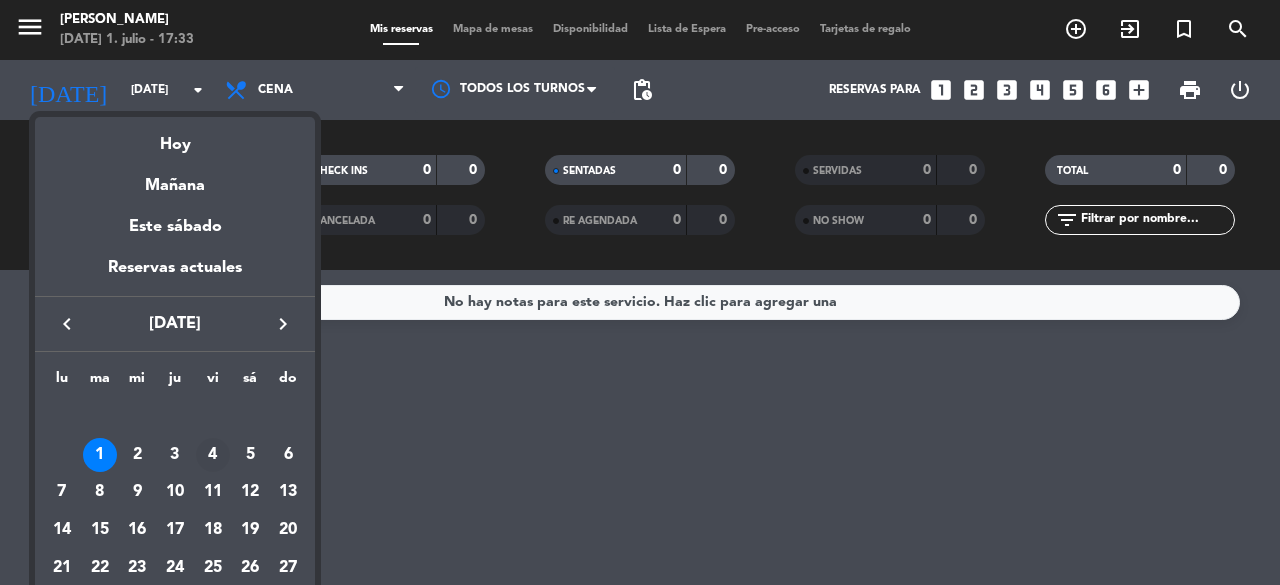 click on "4" at bounding box center (213, 455) 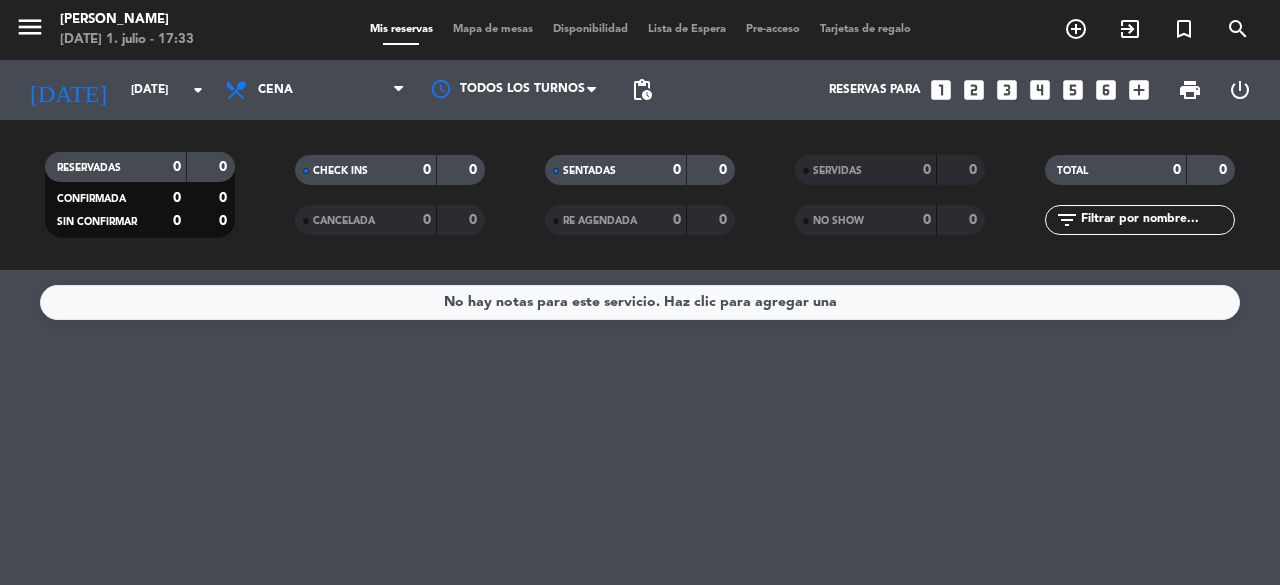 type on "[DATE]" 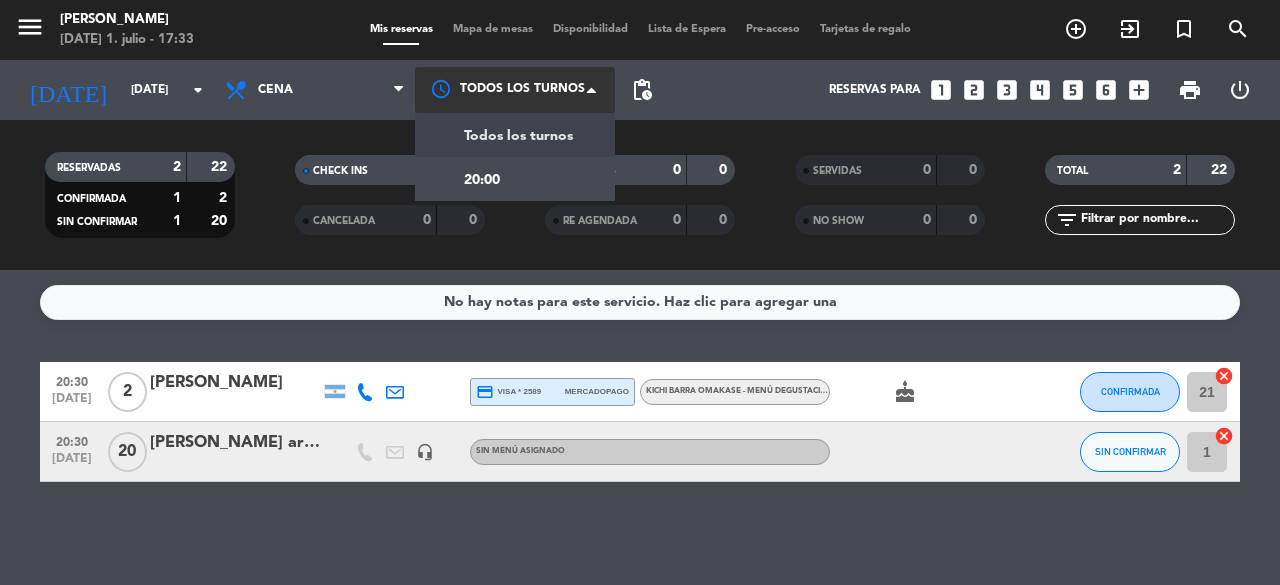 click 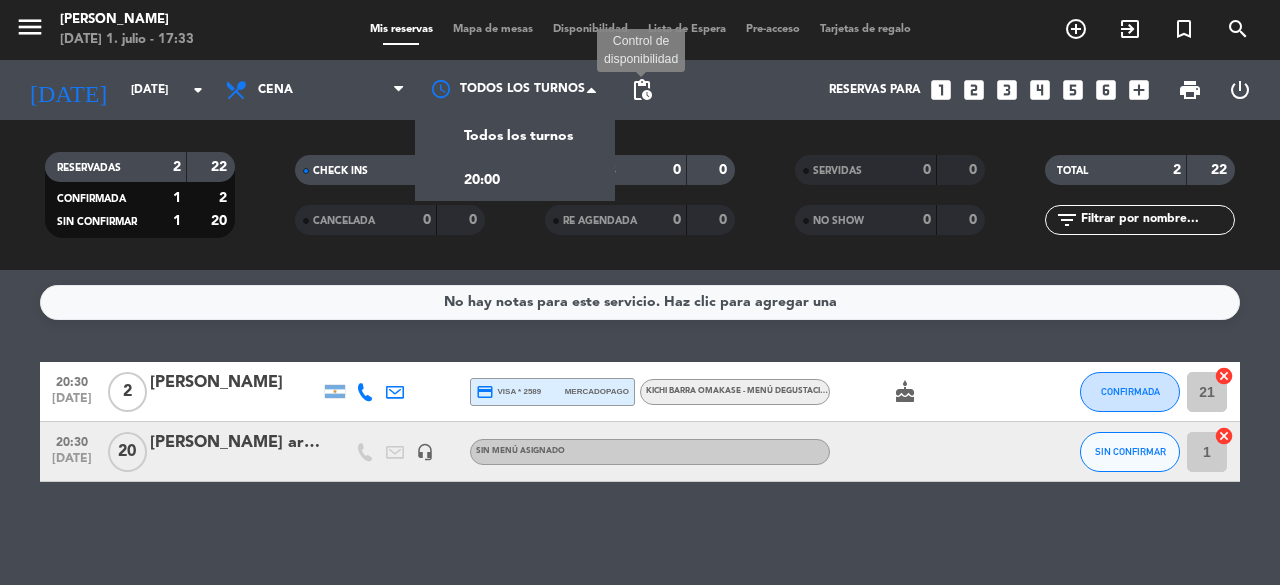 click on "pending_actions" 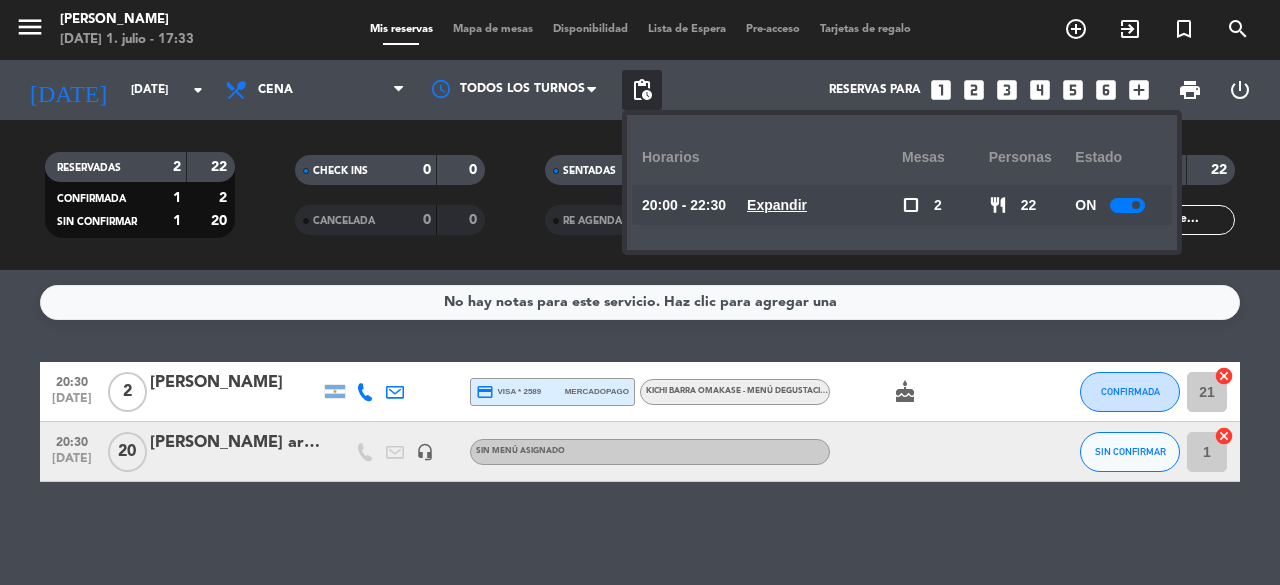 click on "Expandir" 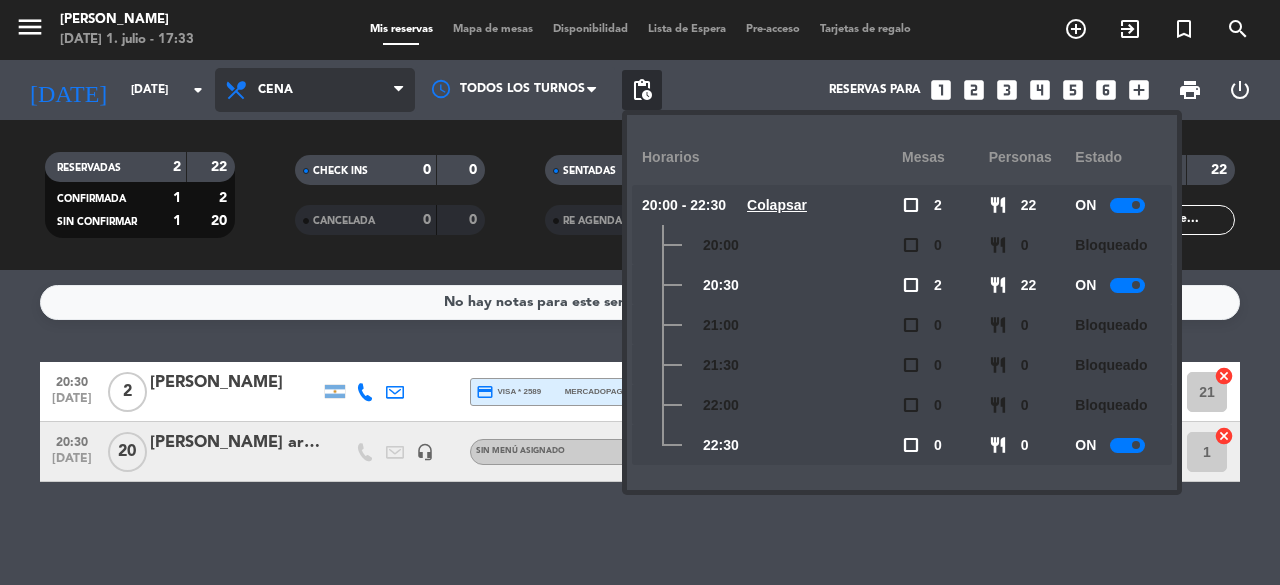 click on "Cena" at bounding box center [315, 90] 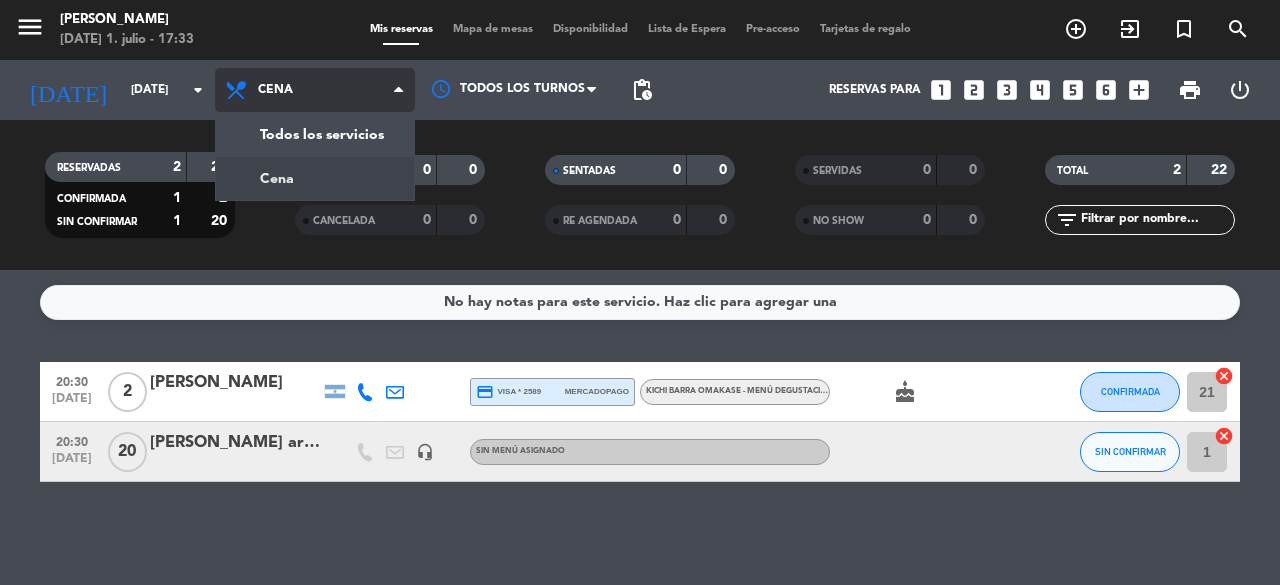 click on "Cena" at bounding box center (315, 90) 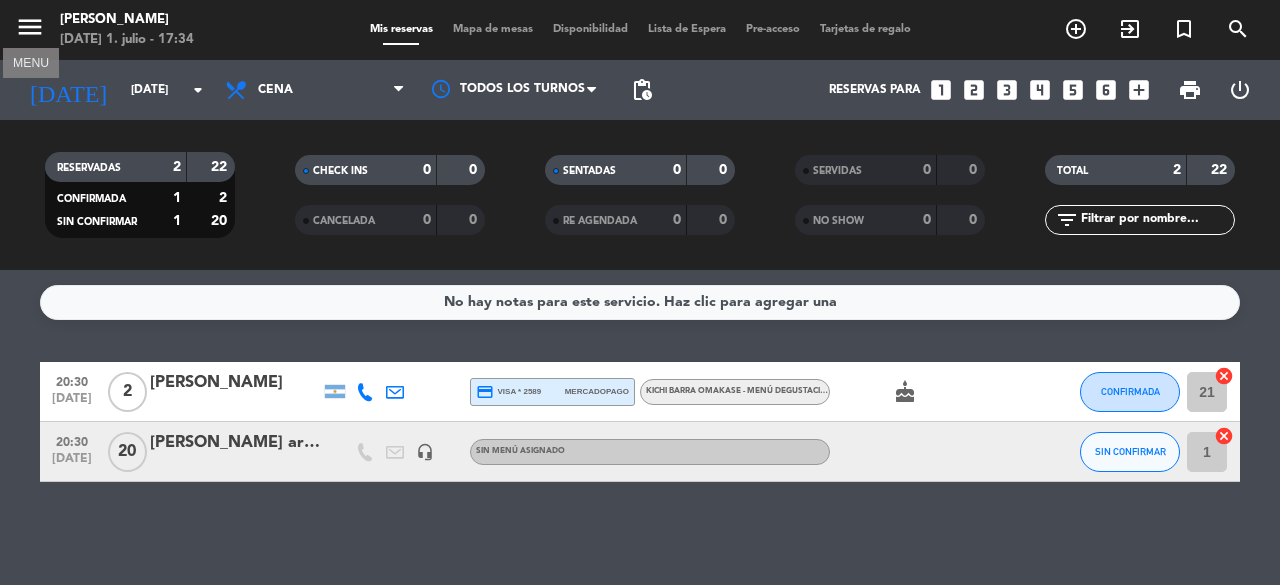 click on "menu" at bounding box center [30, 27] 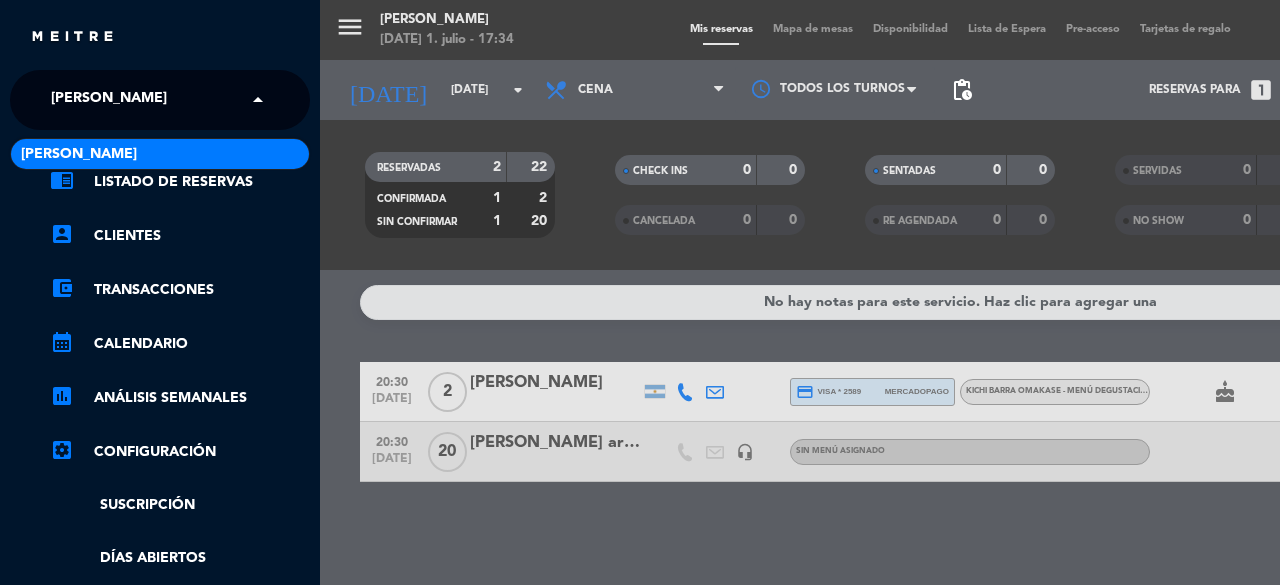 click 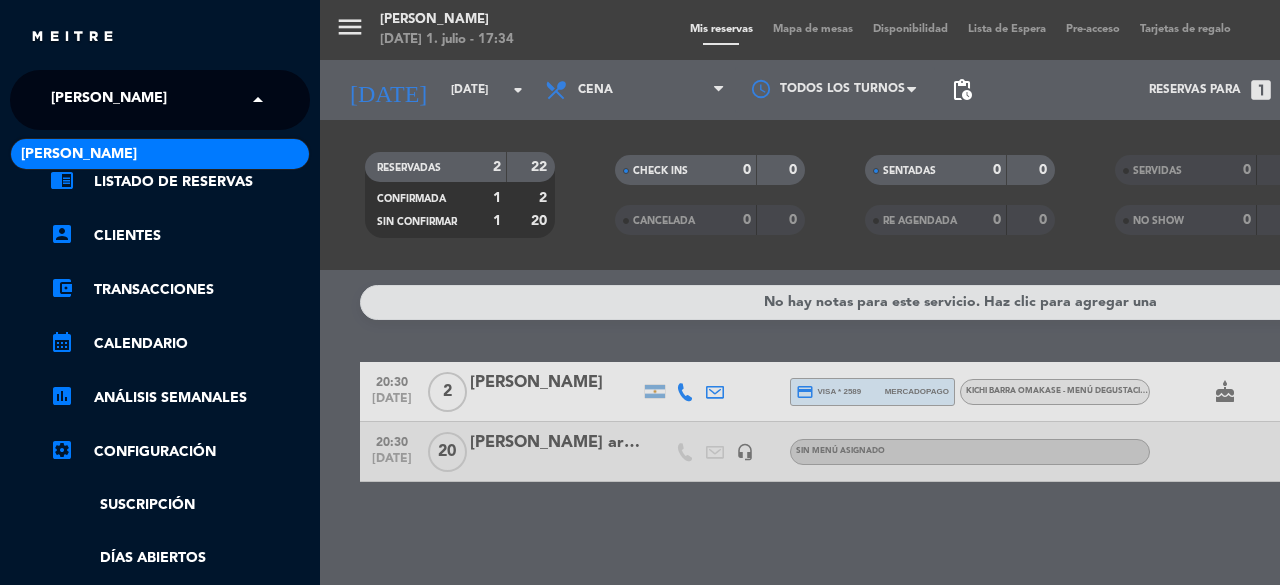 click 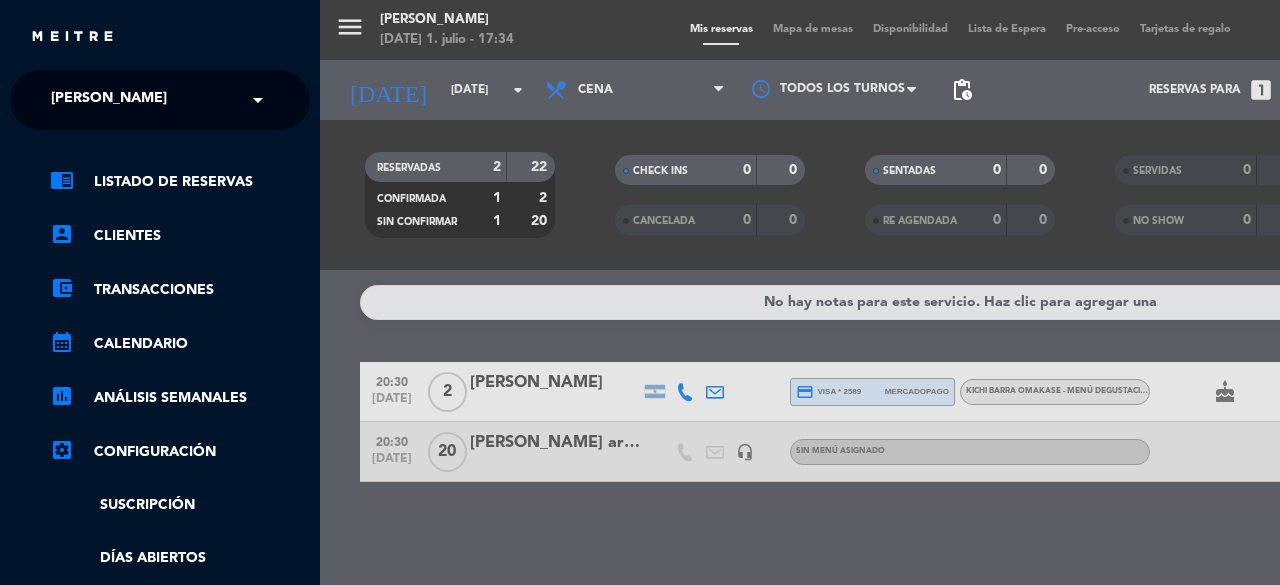 click on "menu  Kichi Sushi   [DATE] 1. julio - 17:34   Mis reservas   Mapa de mesas   Disponibilidad   Lista de Espera   Pre-acceso   Tarjetas de regalo  add_circle_outline exit_to_app turned_in_not search [DATE]    [DATE] arrow_drop_down  Todos los servicios  Cena  Cena  Todos los servicios  Cena Todos los turnos pending_actions  Reservas para   looks_one   looks_two   looks_3   looks_4   looks_5   looks_6   add_box  print  power_settings_new   RESERVADAS   2   22   CONFIRMADA   1   2   SIN CONFIRMAR   1   20   CHECK INS   0   0   CANCELADA   0   0   SENTADAS   0   0   RE AGENDADA   0   0   SERVIDAS   0   0   NO SHOW   0   0   TOTAL   2   22  filter_list  No hay notas para este servicio. Haz clic para agregar una   20:30   [DATE]   2   [PERSON_NAME]  credit_card  visa * 2589   mercadopago   Kichi Barra Omakase - Menú degustación - A la carta   cake  CONFIRMADA 21  cancel   20:30   [DATE]   [PERSON_NAME] arriba   headset_mic  Sin menú asignado SIN CONFIRMAR 1  cancel" at bounding box center (960, 292) 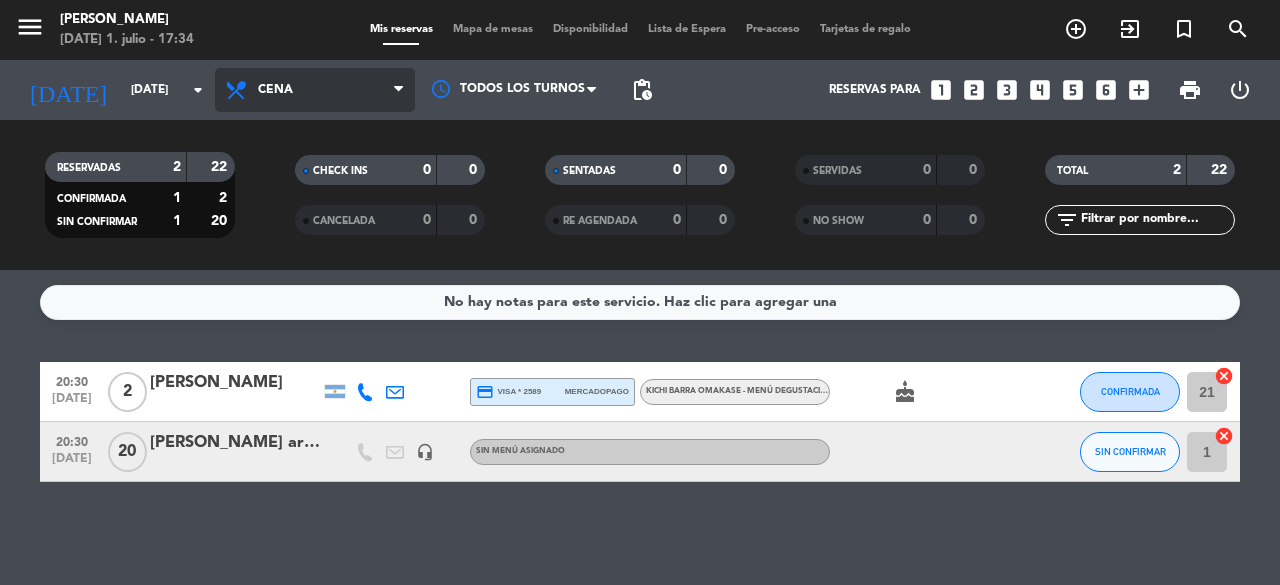 click on "Cena" at bounding box center [315, 90] 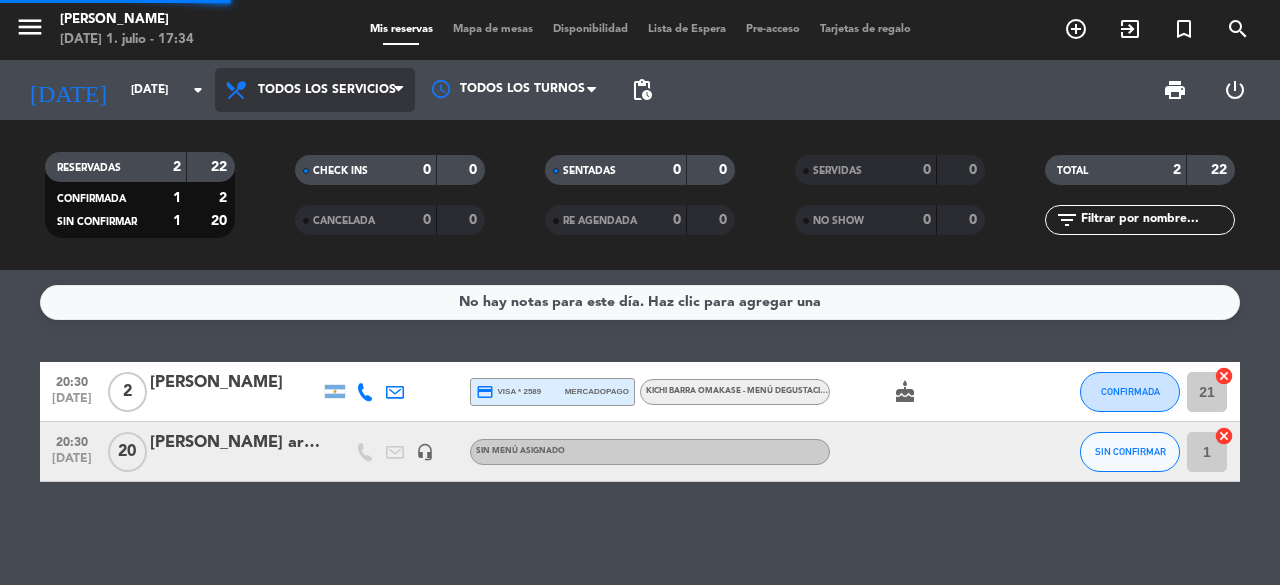 click on "menu  Kichi Sushi   [DATE] 1. julio - 17:34   Mis reservas   Mapa de mesas   Disponibilidad   Lista de Espera   Pre-acceso   Tarjetas de regalo  add_circle_outline exit_to_app turned_in_not search [DATE]    [DATE] arrow_drop_down  Todos los servicios  Cena  Todos los servicios  Todos los servicios  Cena Todos los turnos pending_actions print  power_settings_new   RESERVADAS   2   22   CONFIRMADA   1   2   SIN CONFIRMAR   1   20   CHECK INS   0   0   CANCELADA   0   0   SENTADAS   0   0   RE AGENDADA   0   0   SERVIDAS   0   0   NO SHOW   0   0   TOTAL   2   22  filter_list" 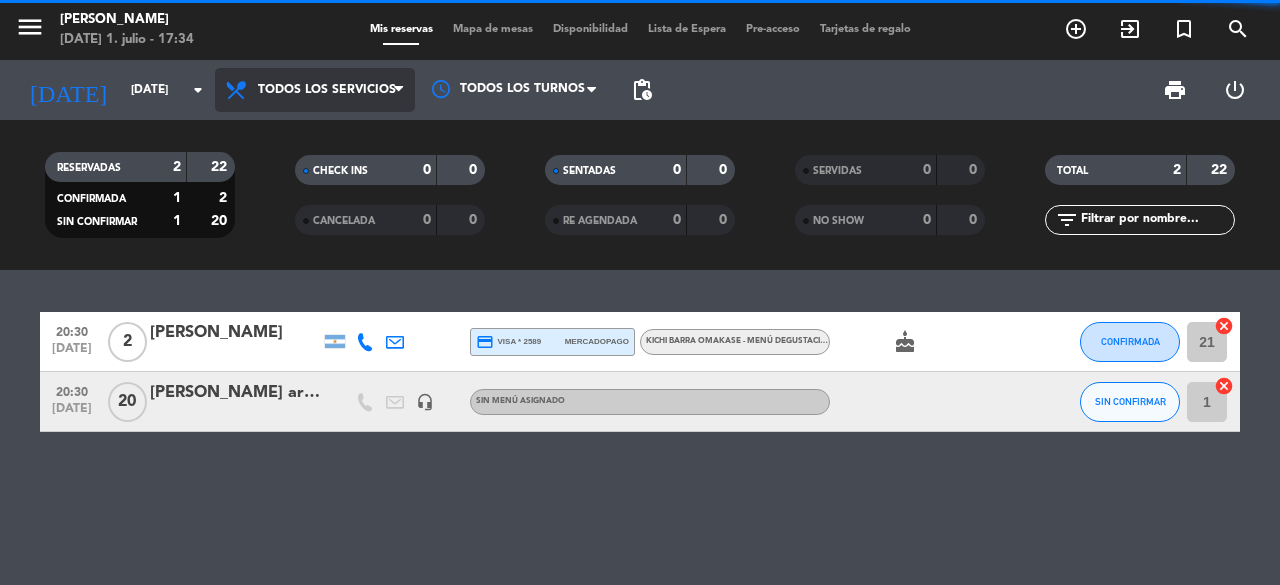 click on "Todos los servicios" at bounding box center (327, 90) 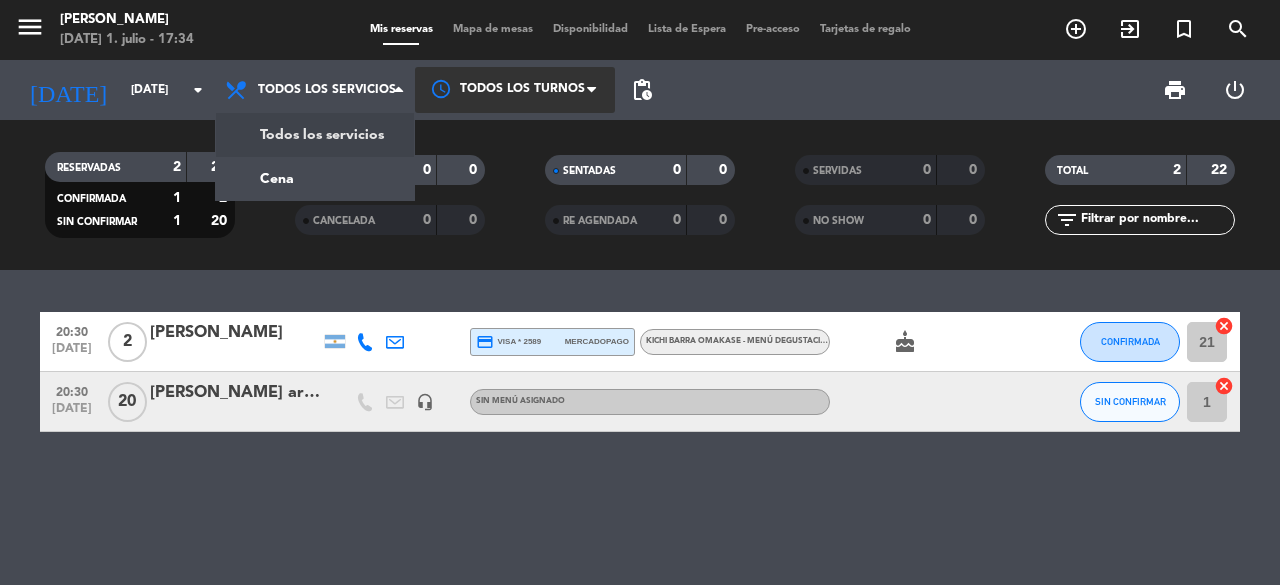click 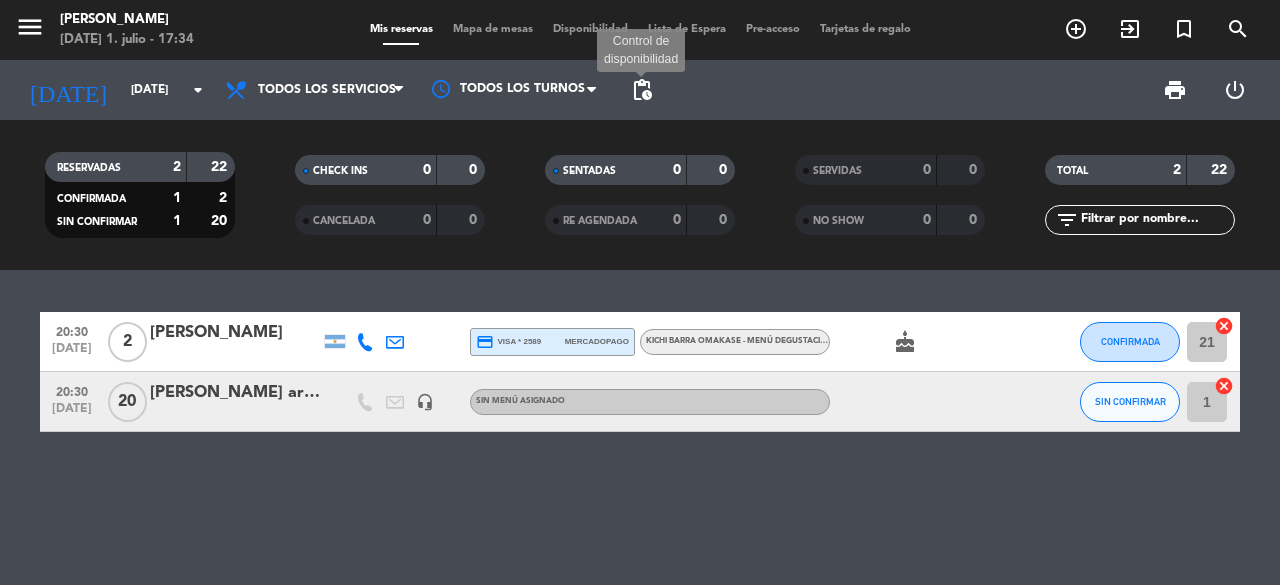 click on "pending_actions" 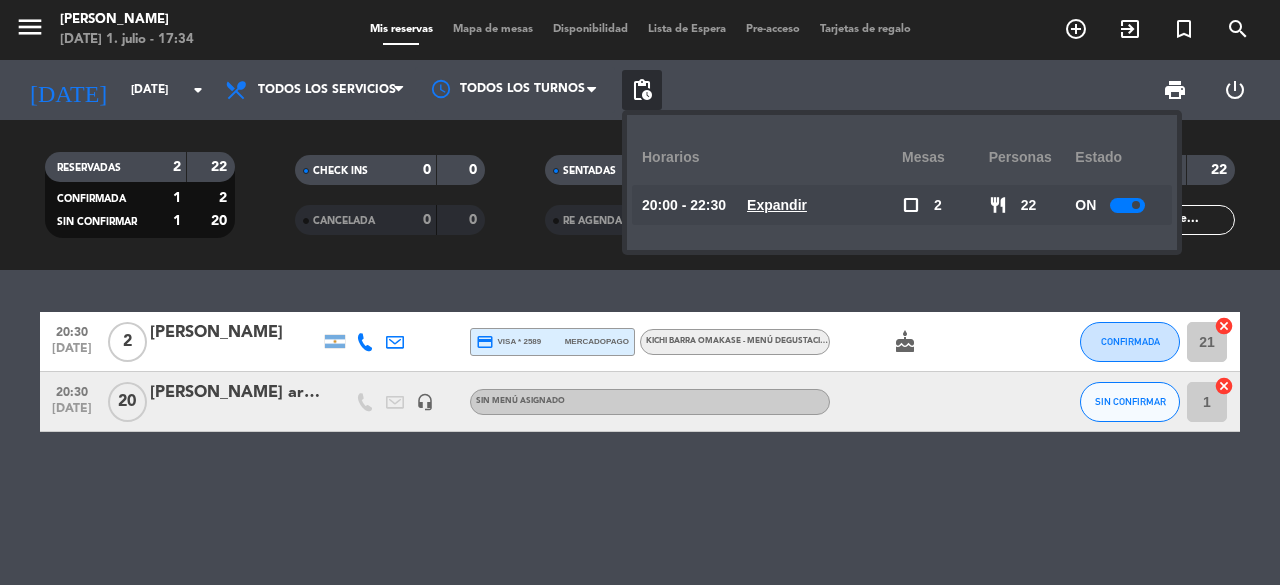 click on "Expandir" 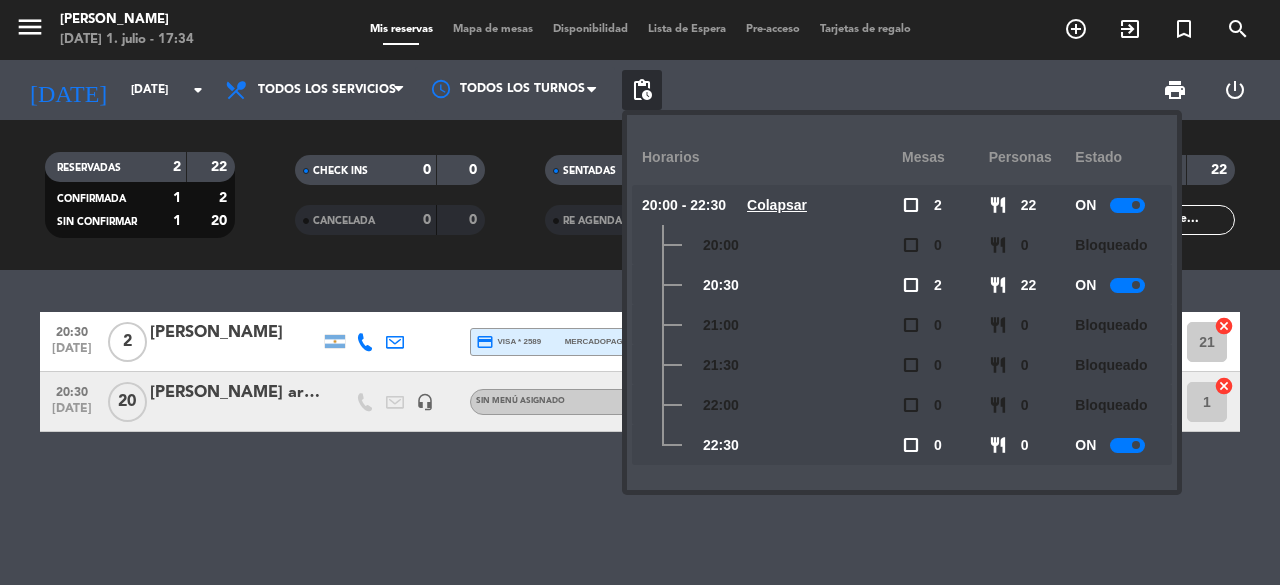click on "print  power_settings_new" at bounding box center [963, 90] 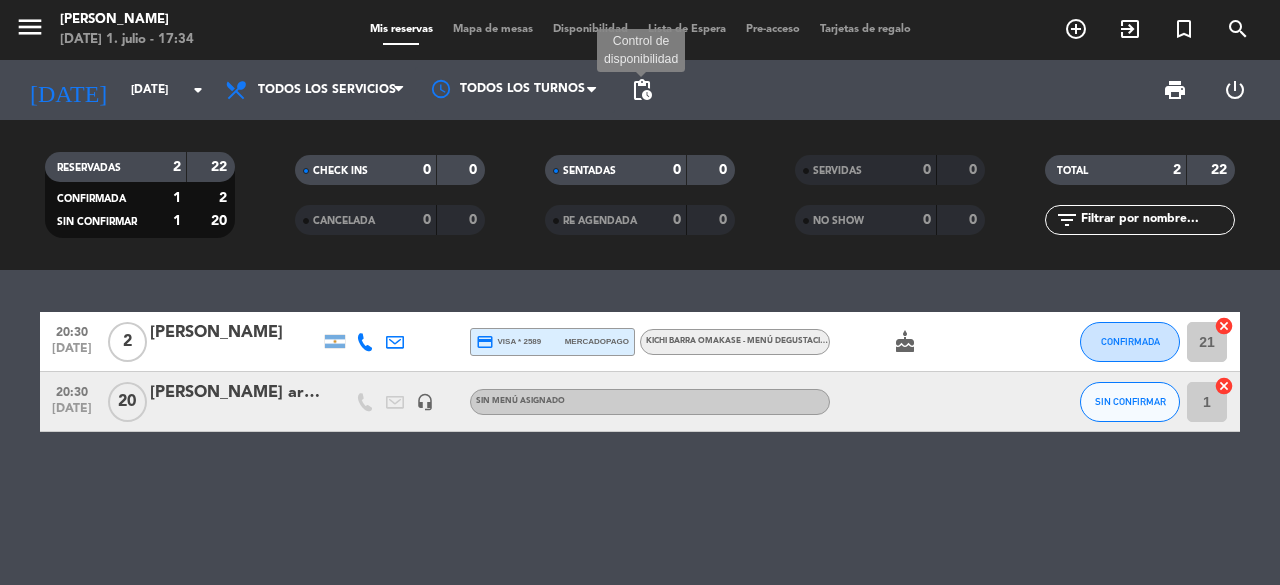 click on "pending_actions" 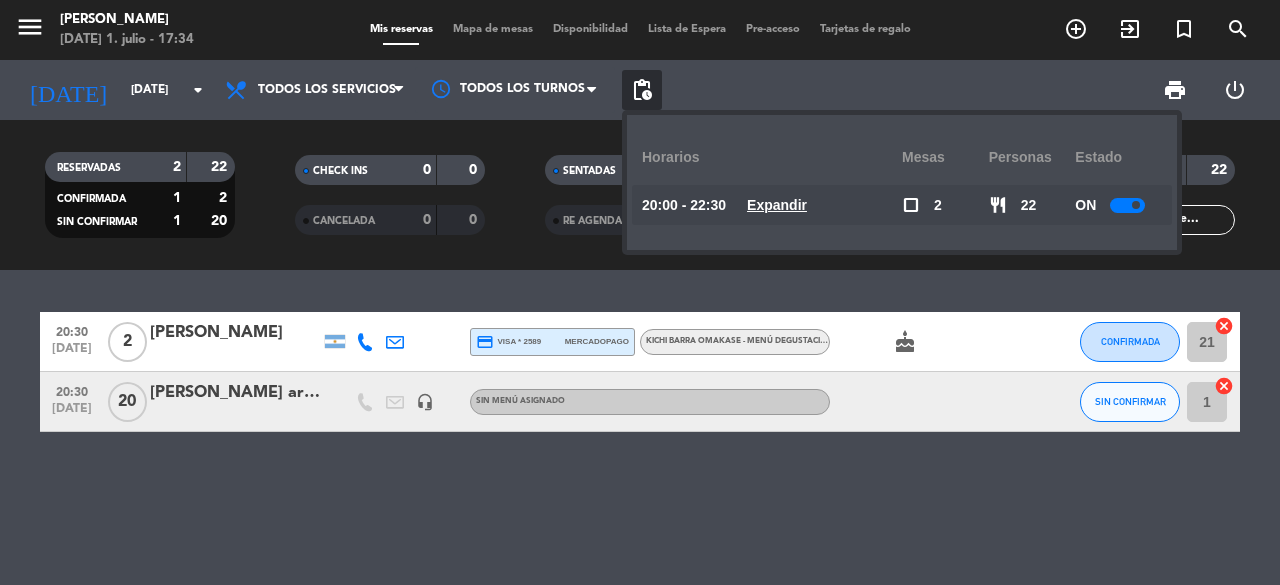 click on "Expandir" 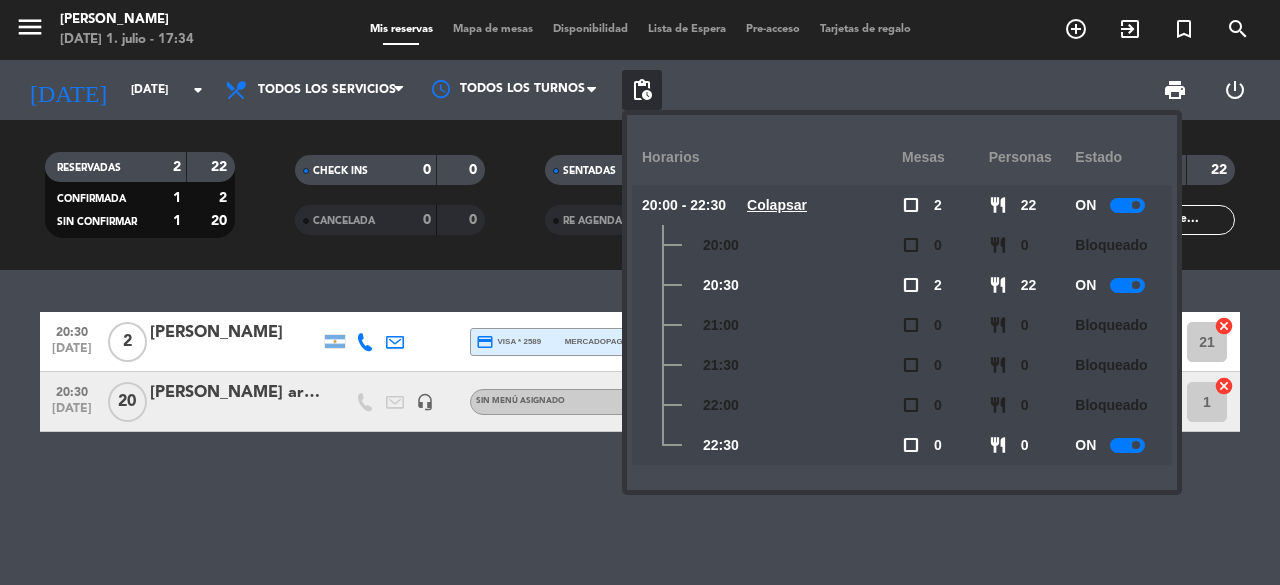 click on "Colapsar" 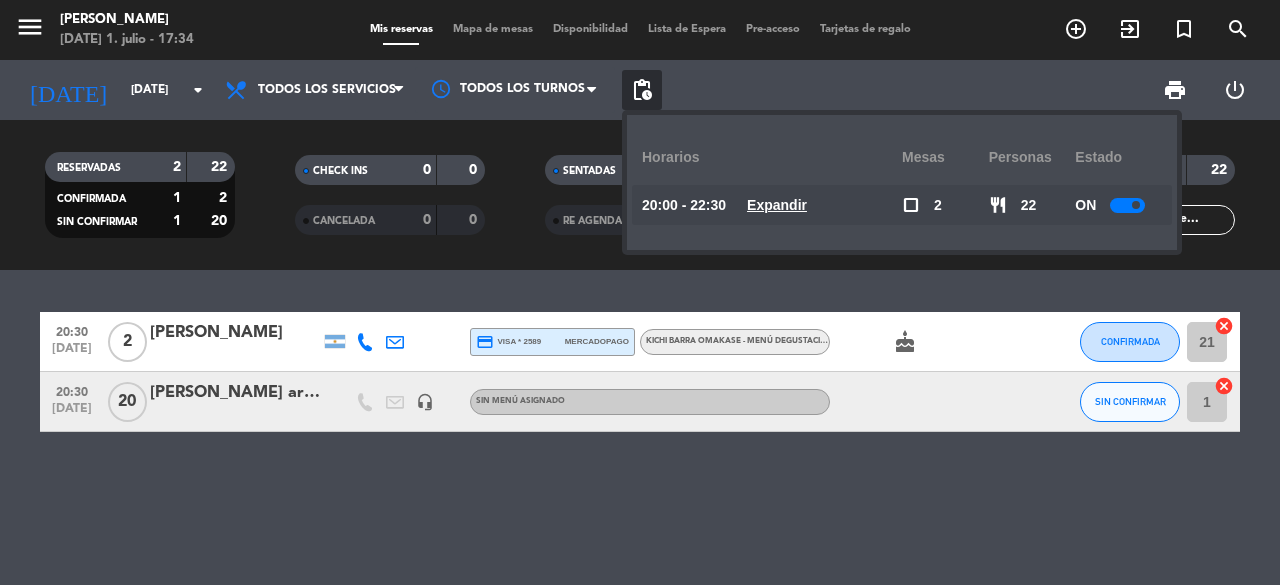 click on "20:30   [DATE]   2   [PERSON_NAME]  credit_card  visa * 2589   mercadopago   Kichi Barra Omakase - Menú degustación - A la carta   cake  CONFIRMADA 21  cancel   20:30   [DATE]   [PERSON_NAME] arriba   headset_mic  Sin menú asignado SIN CONFIRMAR 1  cancel" 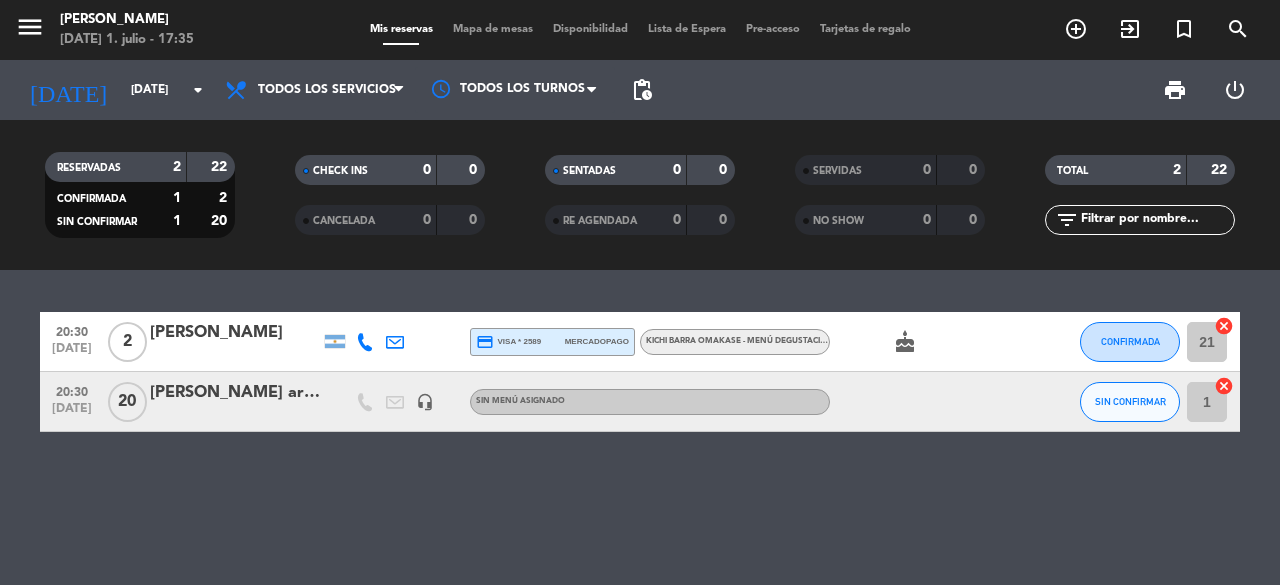 click on "Disponibilidad" at bounding box center [590, 29] 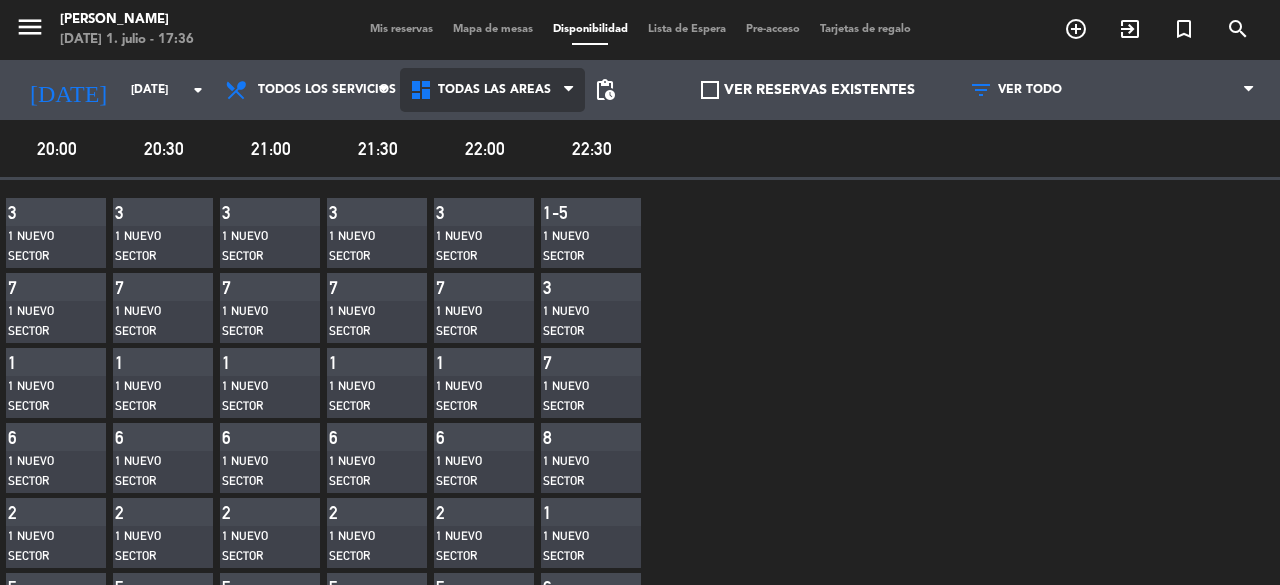 click on "Todas las áreas" at bounding box center (494, 90) 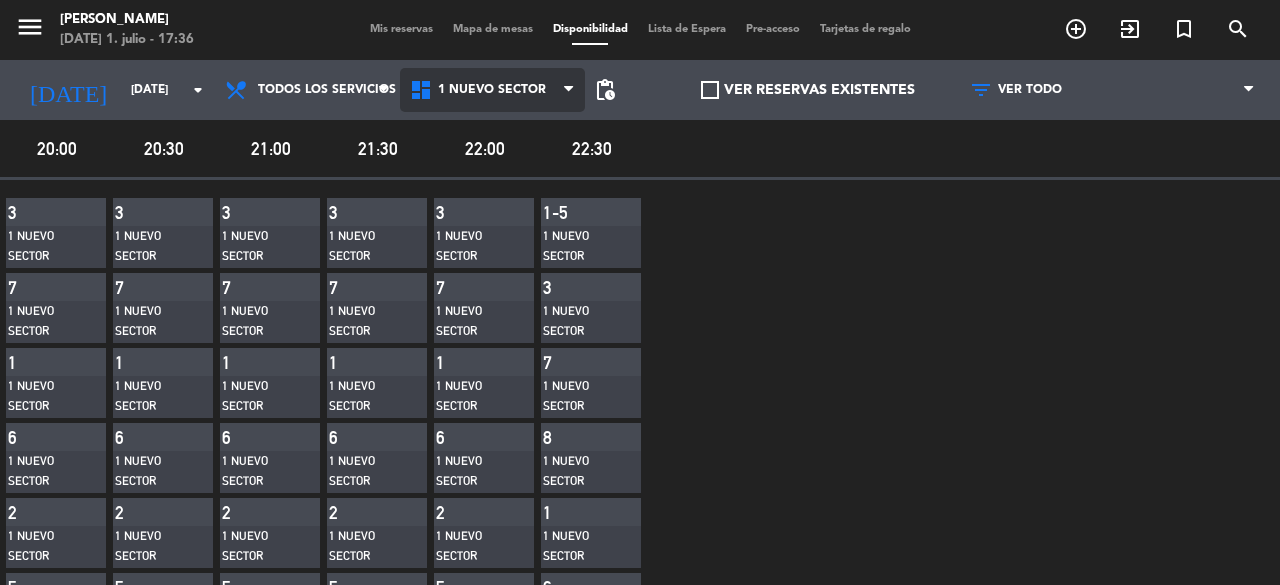 click on "menu  Kichi Sushi   [DATE] 1. julio - 17:36   Mis reservas   Mapa de mesas   Disponibilidad   Lista de Espera   Pre-acceso   Tarjetas de regalo  add_circle_outline exit_to_app turned_in_not search [DATE]    [DATE] arrow_drop_down  Todos los servicios  Cena  Todos los servicios  Todos los servicios  Cena Todas las áreas 1 NUEVO SECTOR BARRA 1 NUEVO SECTOR Todas las áreas 1 NUEVO SECTOR BARRA pending_actions  VER RESERVAS EXISTENTES   VER TODO  1  2  3  4  5  6  7  8+  VER TODO  VER TODO  1  2  3  4  5  6  7  8+  20:00  20:30  21:00  21:30  22:00  22:30 3 1 NUEVO SECTOR 7 1 NUEVO SECTOR 1 1 NUEVO SECTOR 6 1 NUEVO SECTOR 2 1 NUEVO SECTOR 5 1 NUEVO SECTOR 4 1 NUEVO SECTOR build 3 1 NUEVO SECTOR 7 1 NUEVO SECTOR 1 1 NUEVO SECTOR 6 1 NUEVO SECTOR 2 1 NUEVO SECTOR 5 1 NUEVO SECTOR 4 1 NUEVO SECTOR build 3 1 NUEVO SECTOR 7 1 NUEVO SECTOR 1 1 NUEVO SECTOR 6 1 NUEVO SECTOR 2 1 NUEVO SECTOR 5 1 NUEVO SECTOR 4 1 NUEVO SECTOR build 3 1 NUEVO SECTOR 7 1 NUEVO SECTOR 1 1 NUEVO SECTOR 6 1 NUEVO SECTOR 2 1 NUEVO SECTOR" at bounding box center [640, 292] 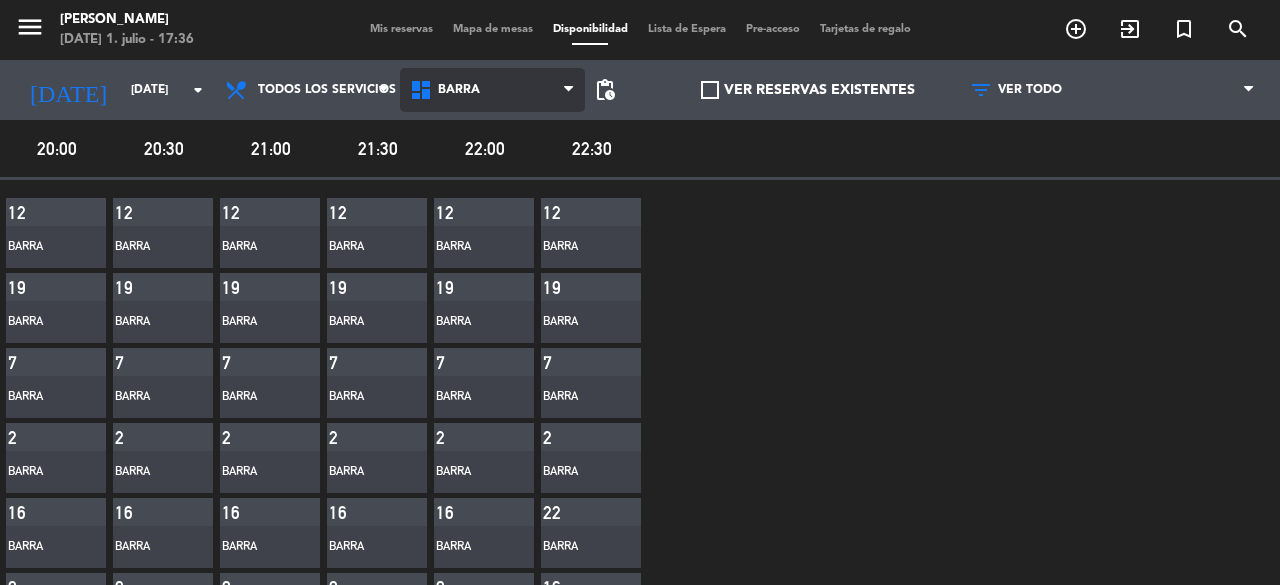 click on "menu  Kichi Sushi   [DATE] 1. julio - 17:36   Mis reservas   Mapa de mesas   Disponibilidad   Lista de Espera   Pre-acceso   Tarjetas de regalo  add_circle_outline exit_to_app turned_in_not search [DATE]    [DATE] arrow_drop_down  Todos los servicios  Cena  Todos los servicios  Todos los servicios  Cena Todas las áreas 1 NUEVO SECTOR [GEOGRAPHIC_DATA] Todas las áreas 1 NUEVO SECTOR BARRA pending_actions  VER RESERVAS EXISTENTES   VER TODO  1  2  3  4  5  6  7  8+  VER TODO  VER TODO  1  2  3  4  5  6  7  8+  20:00  20:30  21:00  21:30  22:00  22:30 12 [GEOGRAPHIC_DATA] 8 [GEOGRAPHIC_DATA] [GEOGRAPHIC_DATA] 11 [GEOGRAPHIC_DATA] 10 [GEOGRAPHIC_DATA] 20 [GEOGRAPHIC_DATA] 4 BARRA 18 BARRA 3 [GEOGRAPHIC_DATA] build 12 [GEOGRAPHIC_DATA] [GEOGRAPHIC_DATA] build 12 [GEOGRAPHIC_DATA] 13" at bounding box center (640, 292) 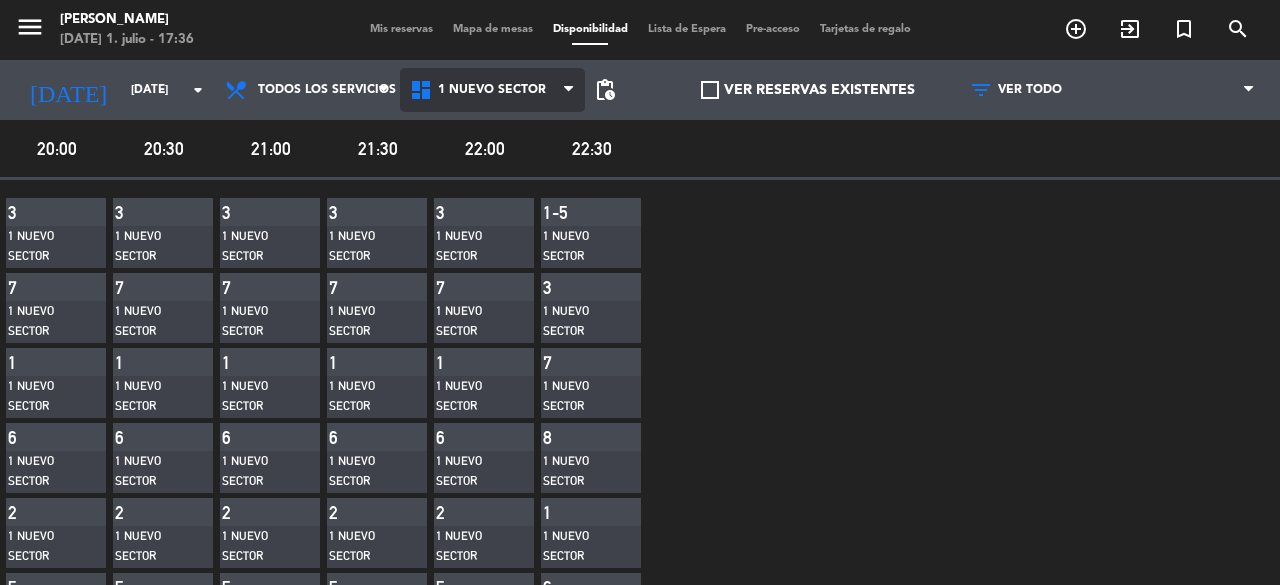 click on "menu  Kichi Sushi   [DATE] 1. julio - 17:36   Mis reservas   Mapa de mesas   Disponibilidad   Lista de Espera   Pre-acceso   Tarjetas de regalo  add_circle_outline exit_to_app turned_in_not search [DATE]    [DATE] arrow_drop_down  Todos los servicios  Cena  Todos los servicios  Todos los servicios  Cena Todas las áreas 1 NUEVO SECTOR BARRA 1 NUEVO SECTOR Todas las áreas 1 NUEVO SECTOR BARRA pending_actions  VER RESERVAS EXISTENTES   VER TODO  1  2  3  4  5  6  7  8+  VER TODO  VER TODO  1  2  3  4  5  6  7  8+  20:00  20:30  21:00  21:30  22:00  22:30 3 1 NUEVO SECTOR 7 1 NUEVO SECTOR 1 1 NUEVO SECTOR 6 1 NUEVO SECTOR 2 1 NUEVO SECTOR 5 1 NUEVO SECTOR 4 1 NUEVO SECTOR build 3 1 NUEVO SECTOR 7 1 NUEVO SECTOR 1 1 NUEVO SECTOR 6 1 NUEVO SECTOR 2 1 NUEVO SECTOR 5 1 NUEVO SECTOR 4 1 NUEVO SECTOR build 3 1 NUEVO SECTOR 7 1 NUEVO SECTOR 1 1 NUEVO SECTOR 6 1 NUEVO SECTOR 2 1 NUEVO SECTOR 5 1 NUEVO SECTOR 4 1 NUEVO SECTOR build 3 1 NUEVO SECTOR 7 1 NUEVO SECTOR 1 1 NUEVO SECTOR 6 1 NUEVO SECTOR 2 1 NUEVO SECTOR" at bounding box center [640, 292] 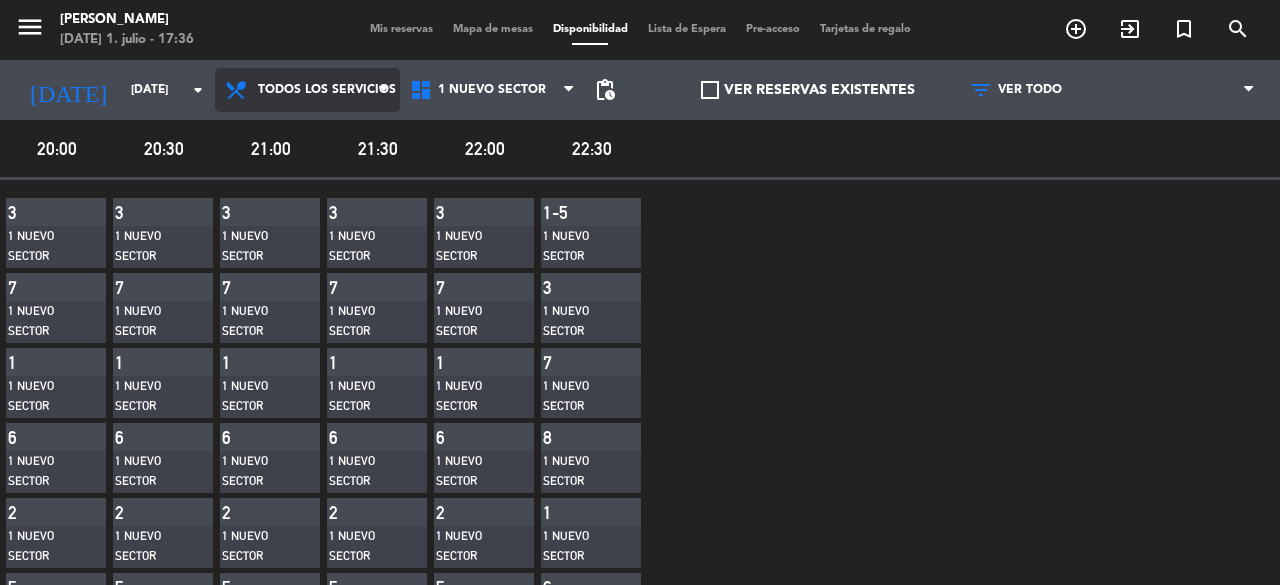 click on "Todos los servicios" at bounding box center (327, 90) 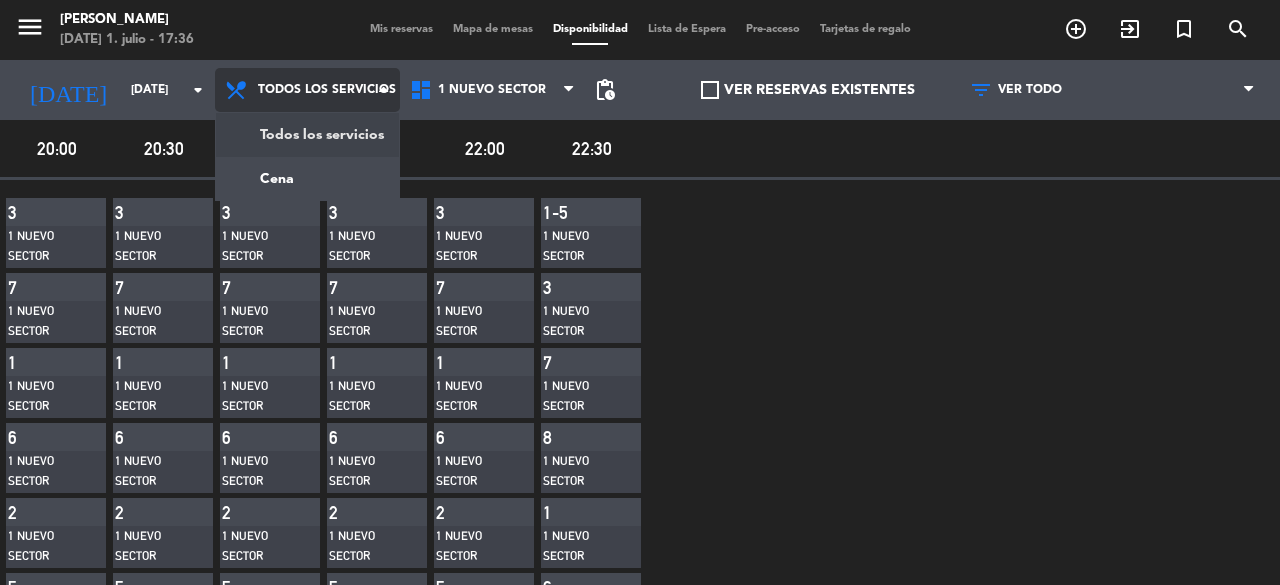 click on "Todos los servicios" at bounding box center (327, 90) 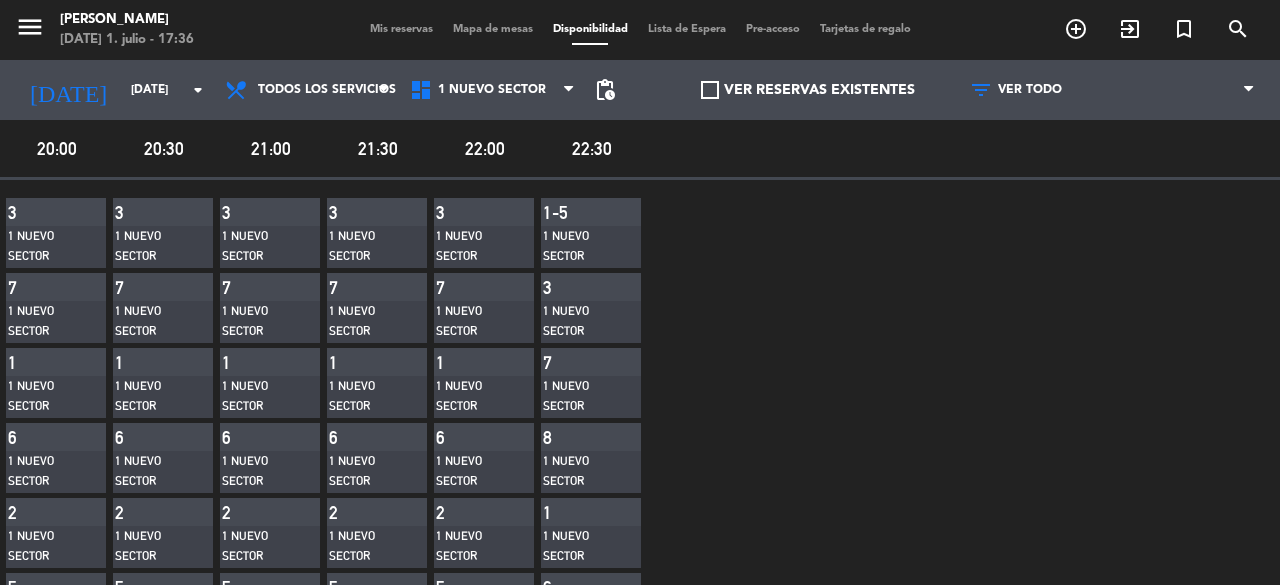 click on "pending_actions" at bounding box center [605, 90] 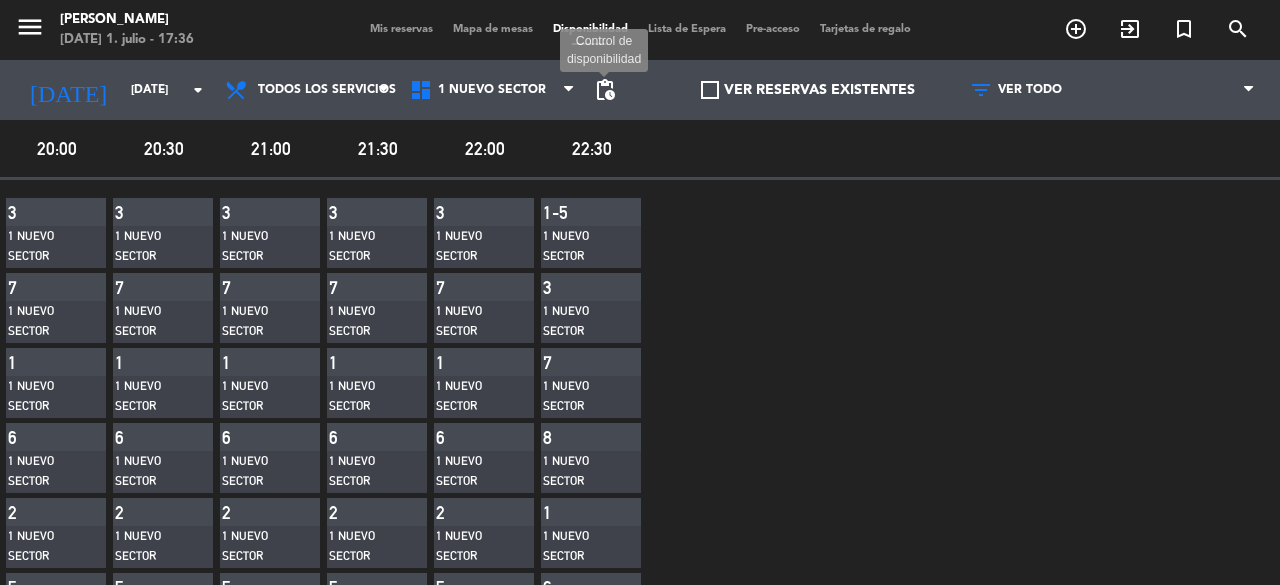 click on "pending_actions" at bounding box center [605, 90] 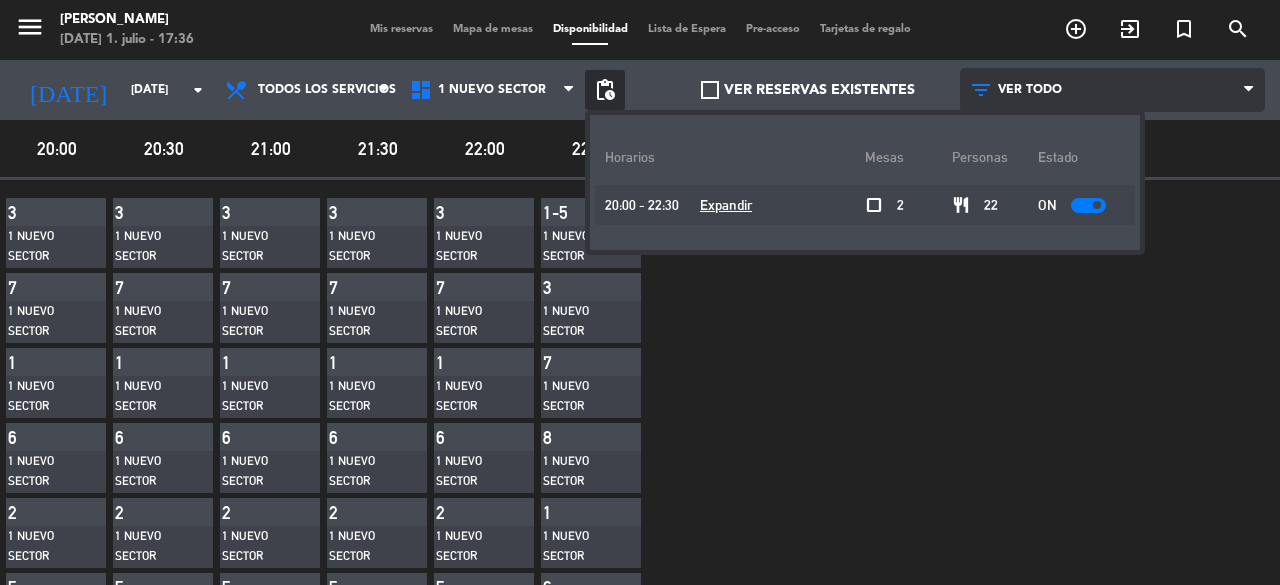 click on "VER TODO" at bounding box center [1030, 90] 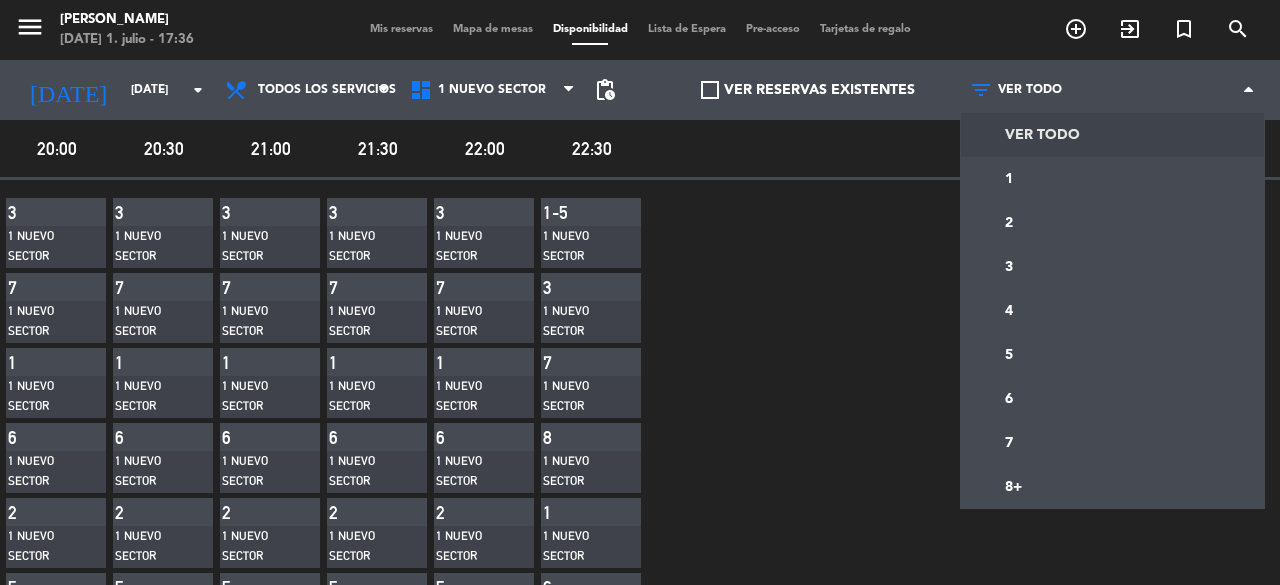 click on "Mis reservas" at bounding box center (401, 29) 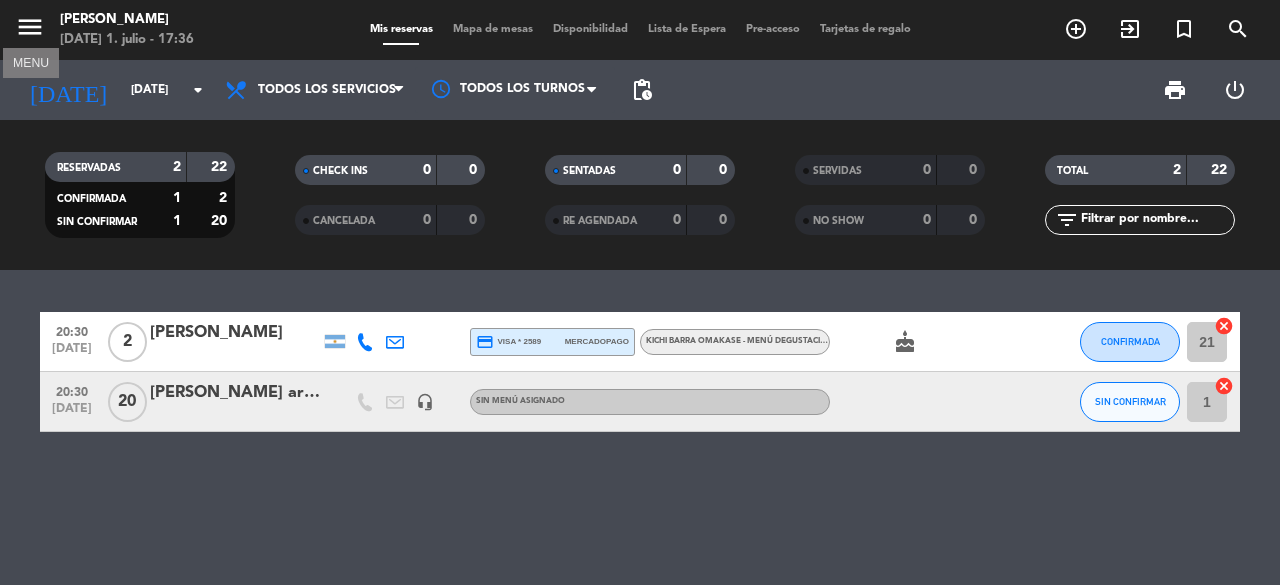 click on "menu" at bounding box center (30, 27) 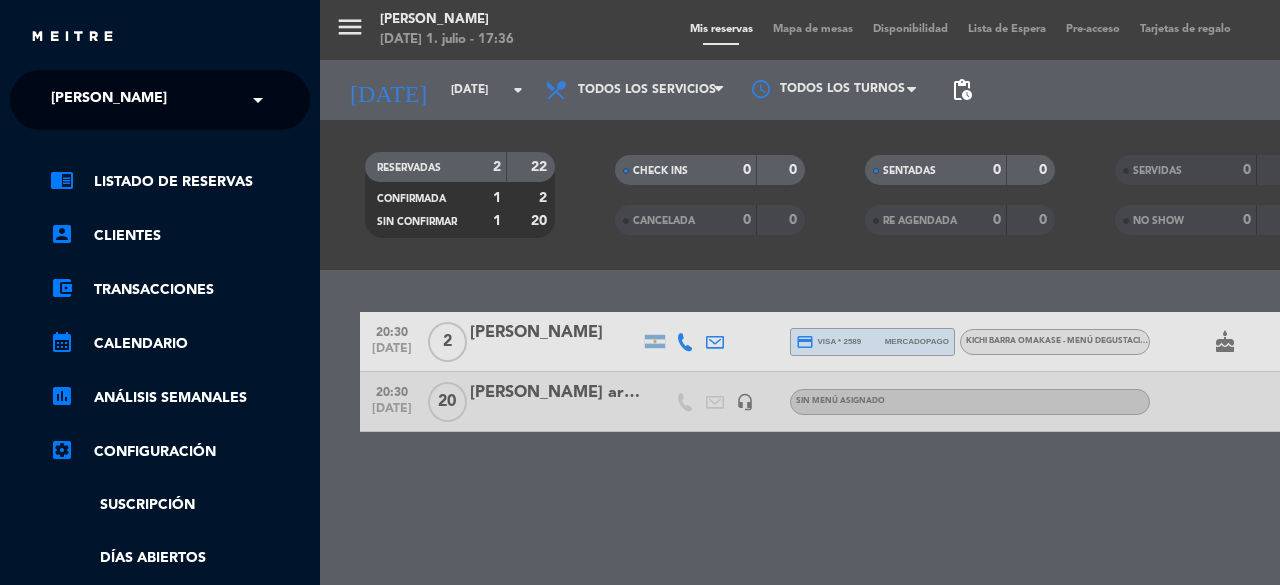 click on "settings_applications   Configuración" 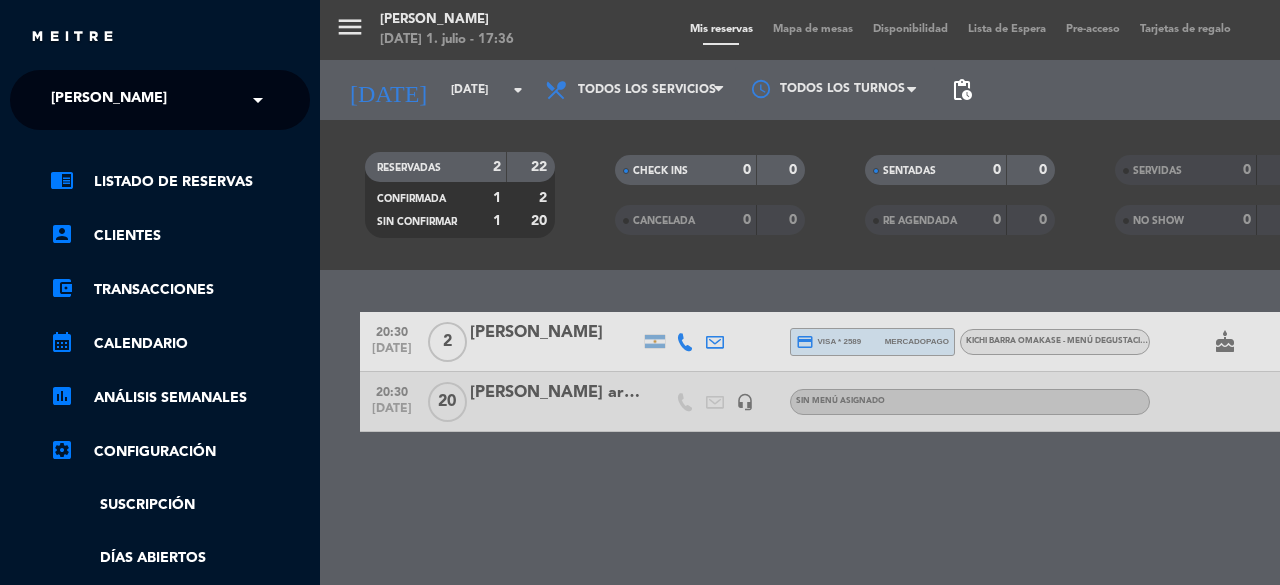 click on "menu  Kichi Sushi   [DATE] 1. julio - 17:36   Mis reservas   Mapa de mesas   Disponibilidad   Lista de Espera   Pre-acceso   Tarjetas de regalo  add_circle_outline exit_to_app turned_in_not search [DATE]    [DATE] arrow_drop_down  Todos los servicios  Cena  Todos los servicios  Todos los servicios  Cena Todos los turnos pending_actions print  power_settings_new   RESERVADAS   2   22   CONFIRMADA   1   2   SIN CONFIRMAR   1   20   CHECK INS   0   0   CANCELADA   0   0   SENTADAS   0   0   RE AGENDADA   0   0   SERVIDAS   0   0   NO SHOW   0   0   TOTAL   2   22  filter_list  20:30   [DATE]   2   [PERSON_NAME]  credit_card  visa * 2589   mercadopago   Kichi Barra Omakase - Menú degustación - A la carta   cake  CONFIRMADA 21  cancel   20:30   [DATE]   [PERSON_NAME] arriba   headset_mic  Sin menú asignado SIN CONFIRMAR 1  cancel" at bounding box center (960, 292) 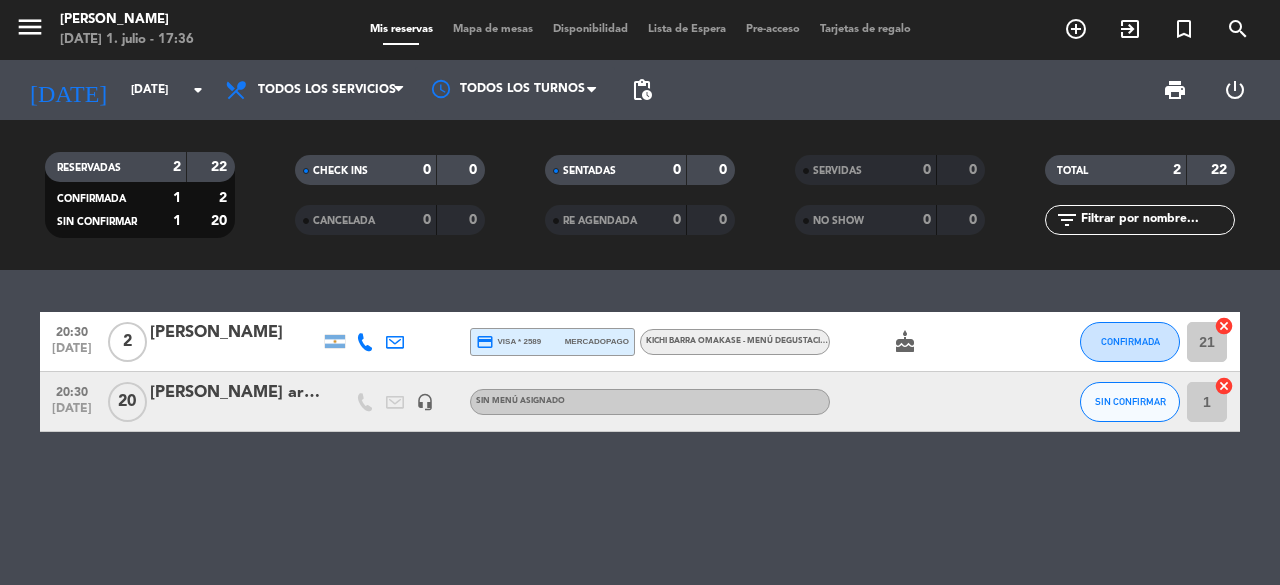 click on "menu" at bounding box center [30, 27] 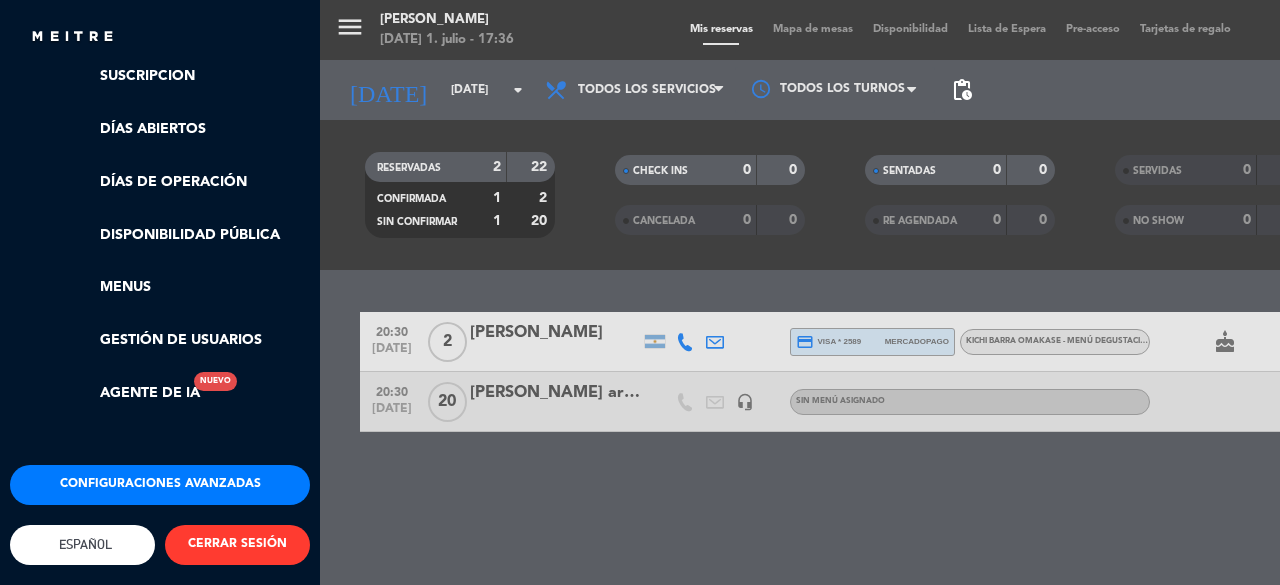 scroll, scrollTop: 444, scrollLeft: 0, axis: vertical 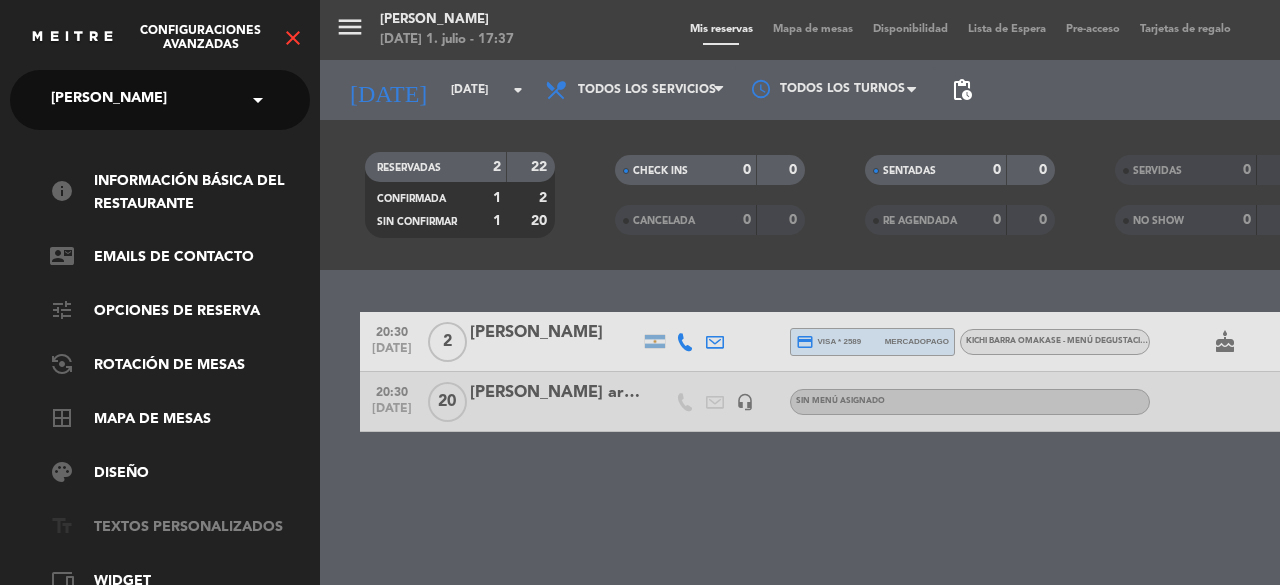 click on "text_fields   Textos Personalizados" 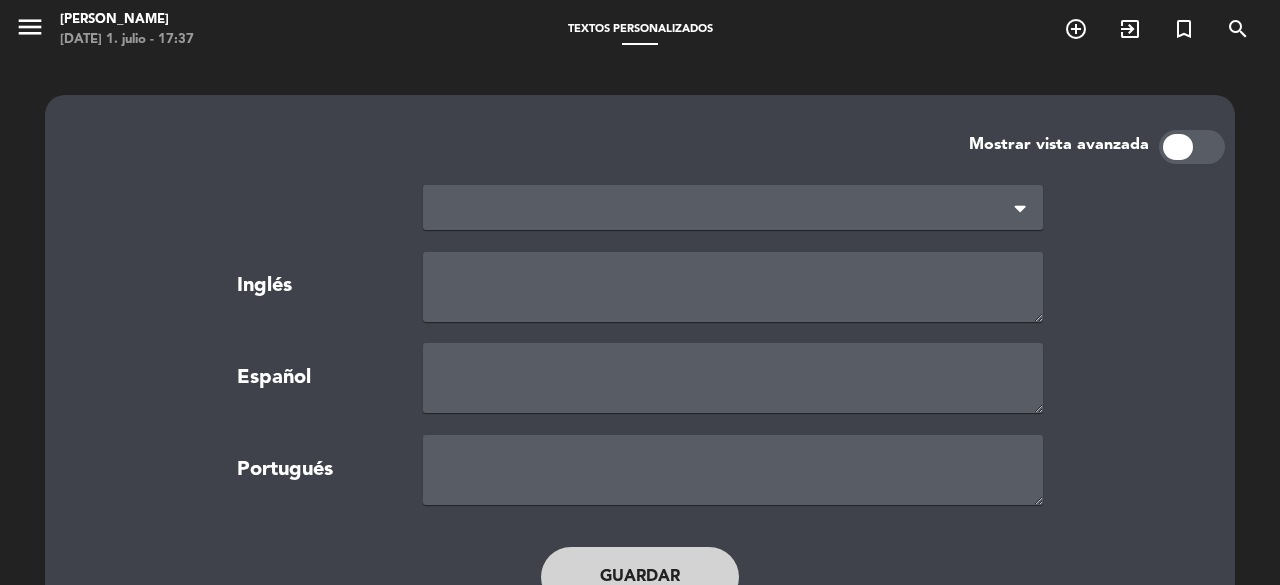 click 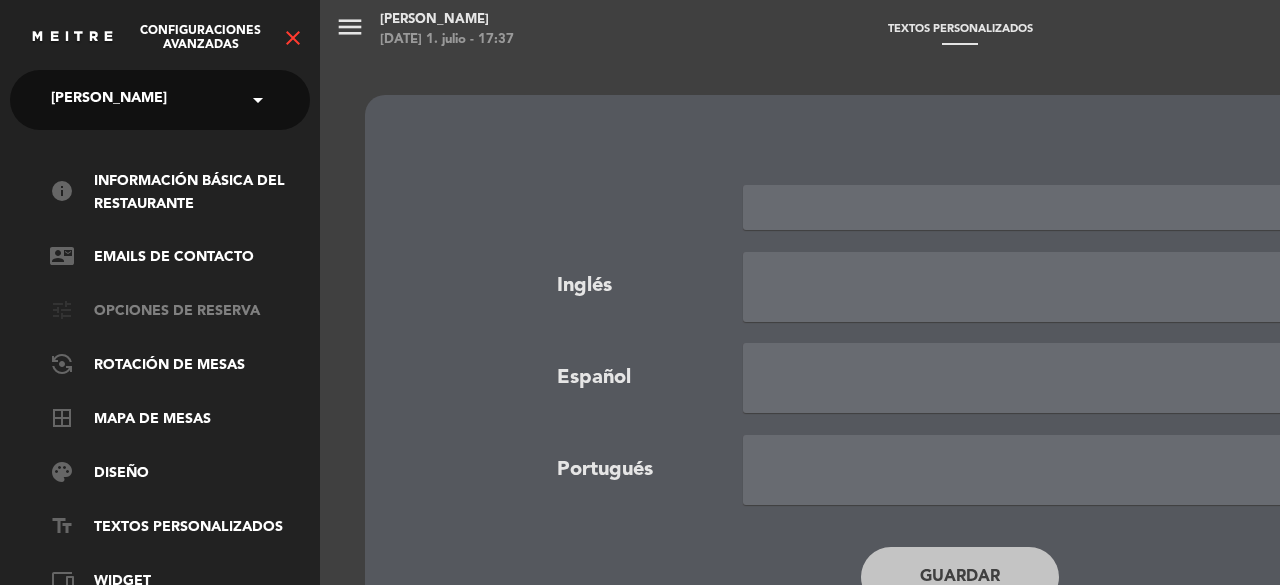 click on "tune   Opciones de reserva" 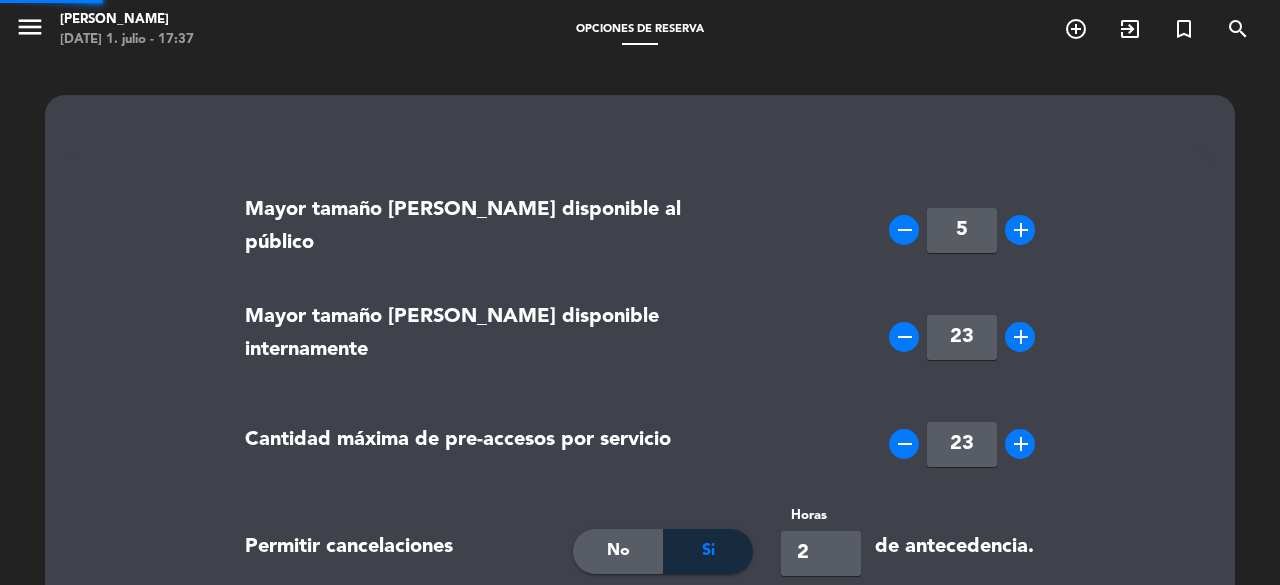 type on "[PHONE_NUMBER]" 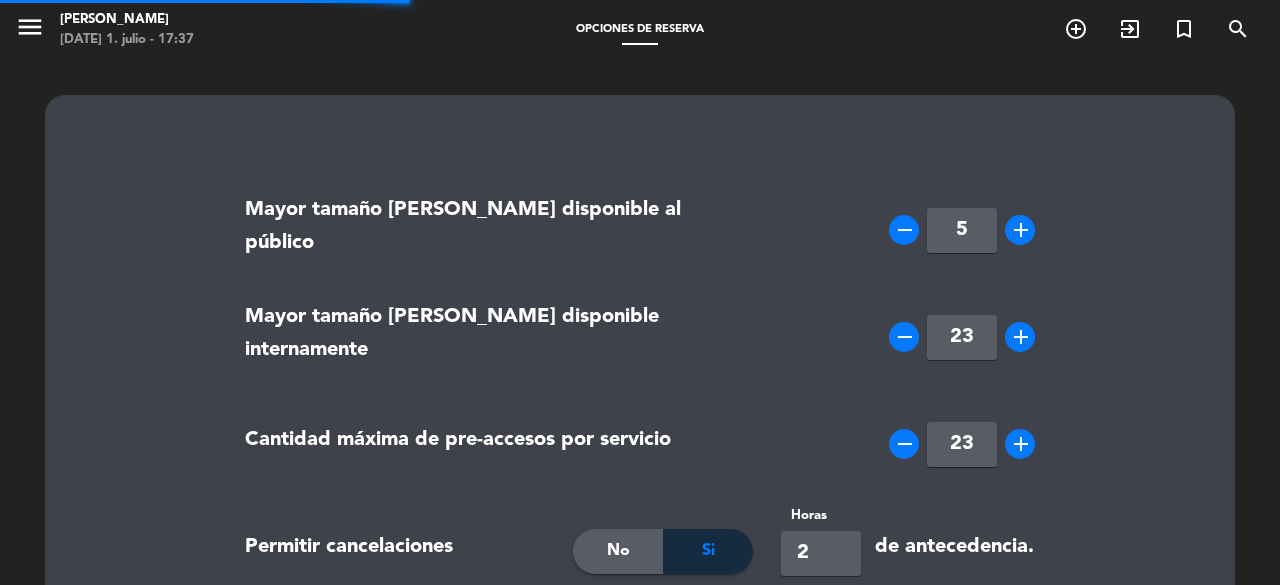 type on "<p><strong>IMPORTANTE:&nbsp;</strong></p>
<p>- Las reservas de las 20:30Hr tienen una tiempo de estad&iacute;a de 2Hr.&nbsp;</p>
<p>- Su reserva cuenta con un tiempo de tolerancia de 15min, si se excede de este tiempo el restaurante se reserva el derecho sobre su mesa.&nbsp;</p>" 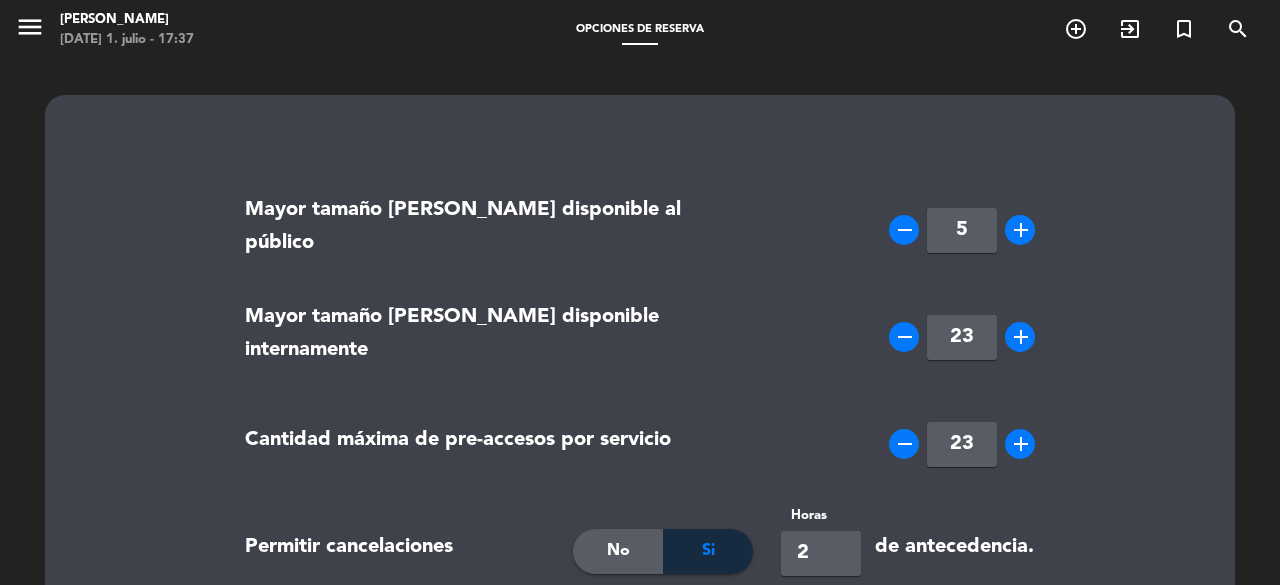 click on "add" at bounding box center (1020, 230) 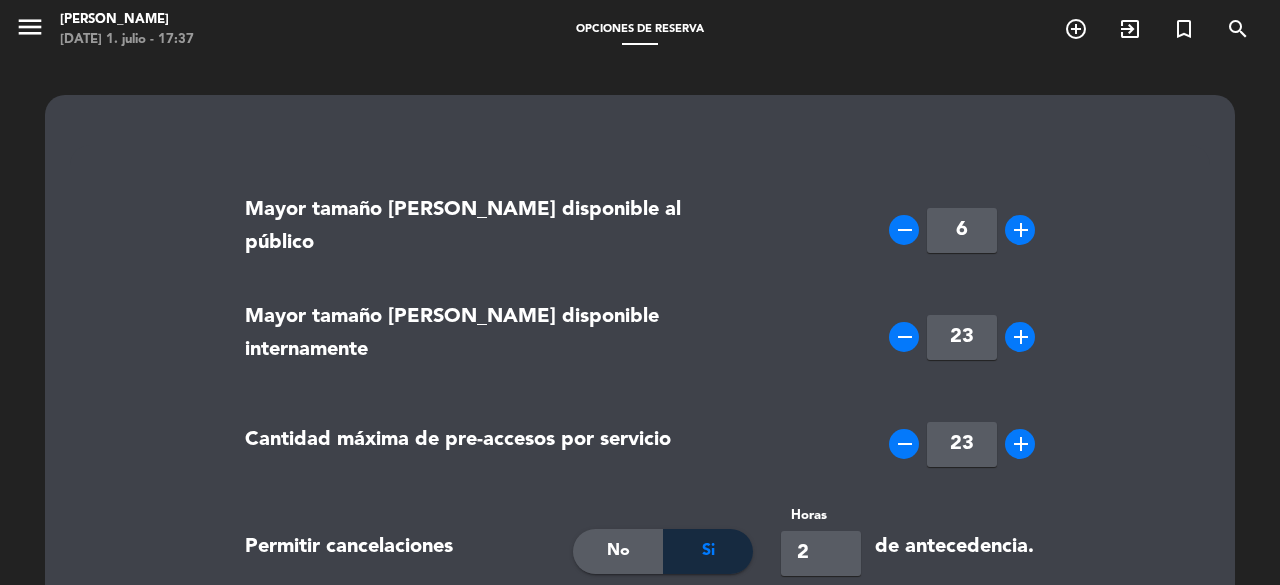 click on "add" at bounding box center (1021, 230) 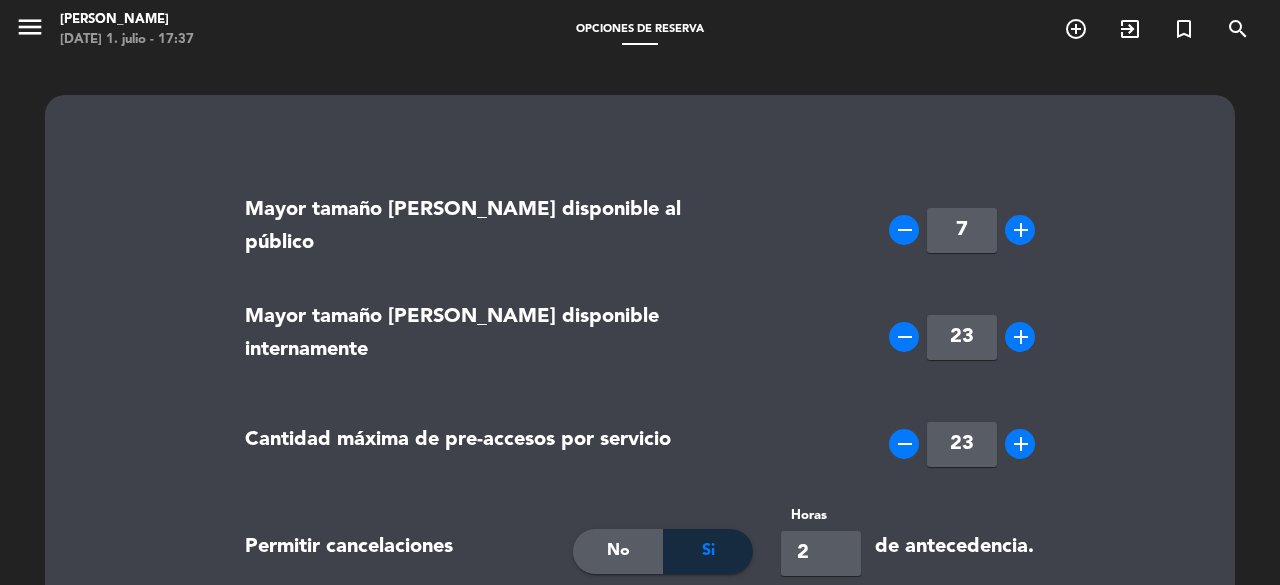 click on "add" at bounding box center (1021, 230) 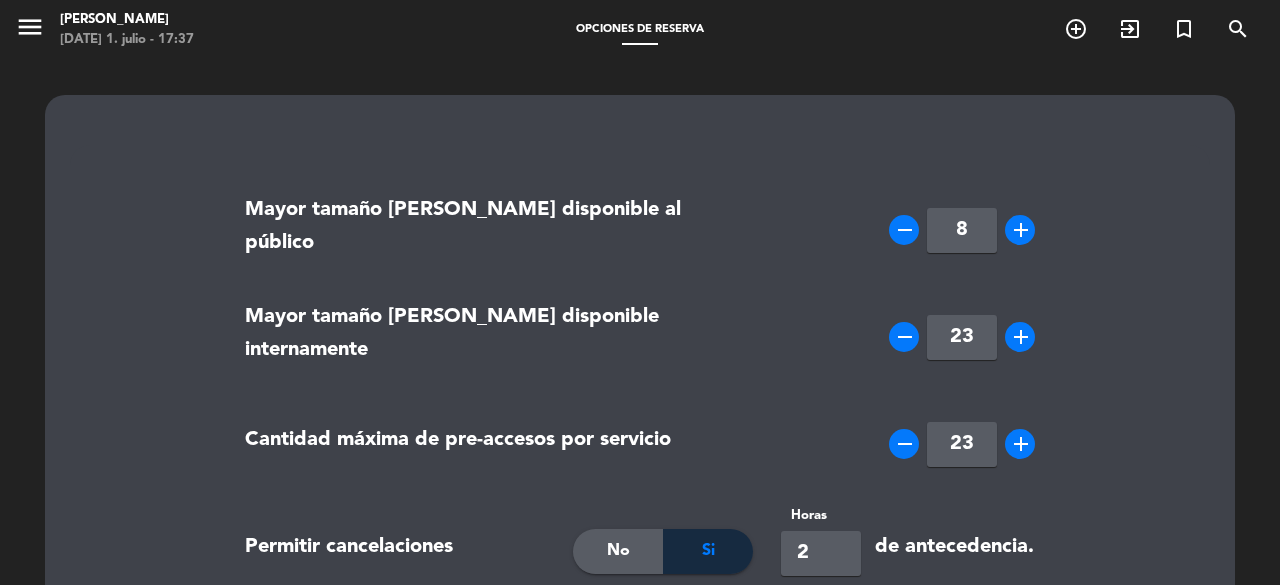 click on "add" at bounding box center (1021, 230) 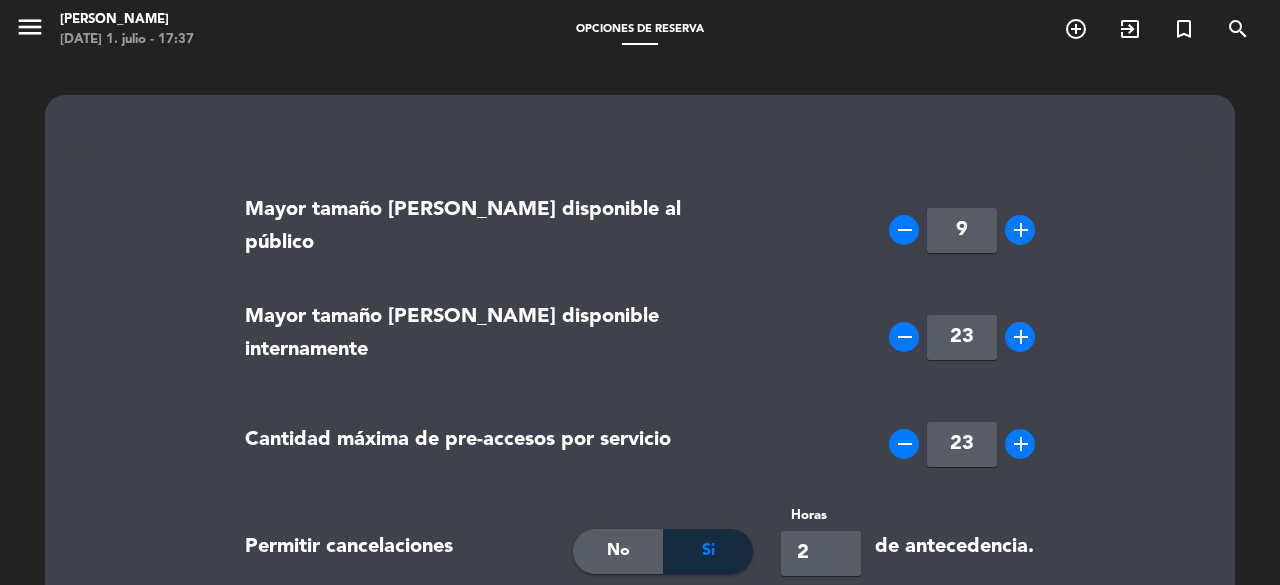 click on "add" at bounding box center [1021, 230] 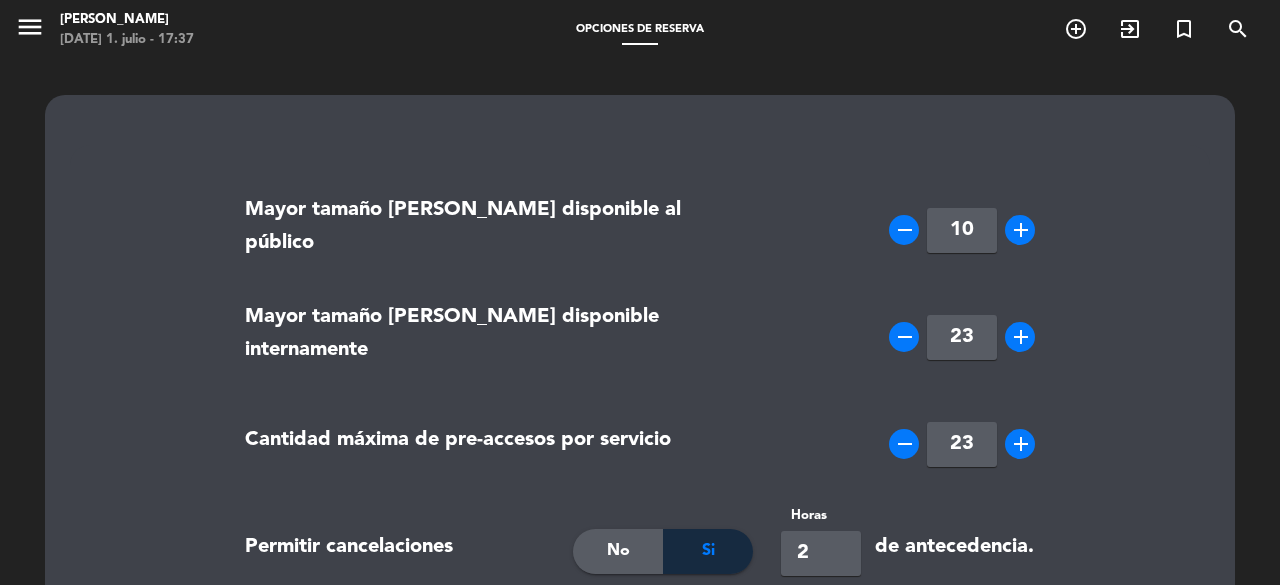 click on "Mayor tamaño [PERSON_NAME] disponible al público remove 10 add Mayor tamaño [PERSON_NAME] disponible internamente remove 23 add Cantidad máxima de pre-accesos por servicio remove 23 add Permitir cancelaciones  No   Si  Horas 2 de antecedencia. Enviar recordatorio de reserva por correo electrónico con Horas 28 de antecedencia. Activar lista de espera cuando no haya disponibilidad  No   Si  Promover walk-ins cuando no haya disponibilidad  No   Si  Mensaje personalizado para cuando no haya disponibilidad  No   Si  Preguntar acerca de alergias o restricciones alimentarias  No   Si  Preguntar por vegetarianos  No   Si  Preguntar por niños  No   Si  Preguntar por mascotas  No   Si  ¿Incluir opción para pedir una mesa de fácil acceso?  No   Si  ¿Mensaje para reservas mayores a X Pax?  No   Si  Preguntar por idioma en el que se ofrece el servicio  No   Si  Preguntar por dirección y documento al pedir la garantía  No   Si  Activar auto-asignación de mesas en el mapa  No   Si   No   Si   No   Si   No   Si  +1 +44 +51" 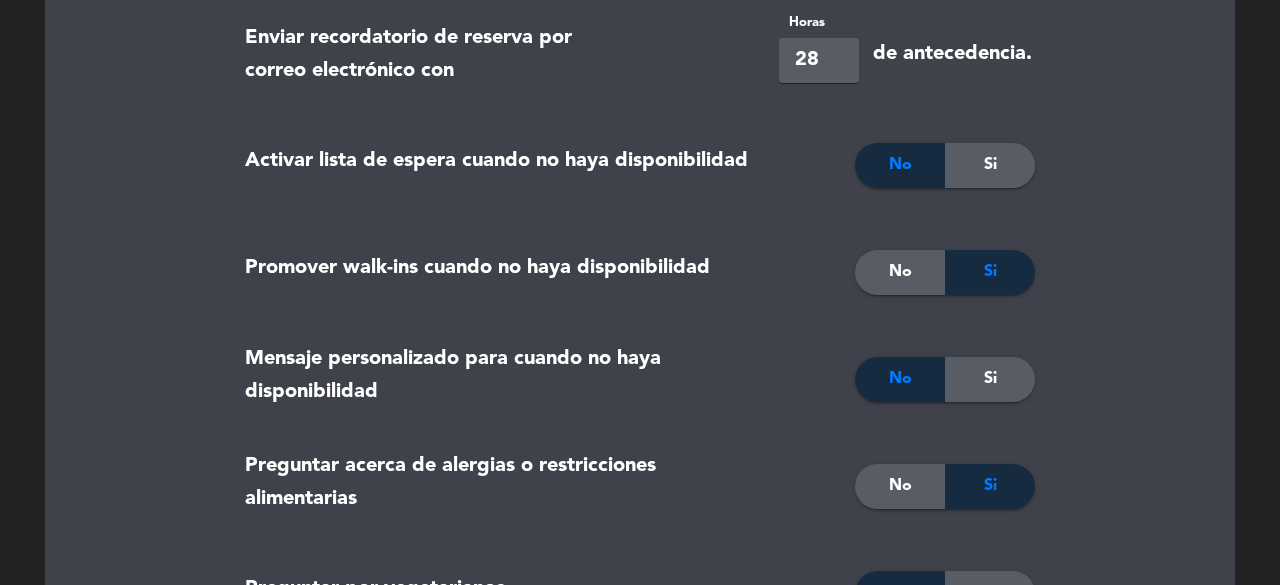 scroll, scrollTop: 640, scrollLeft: 0, axis: vertical 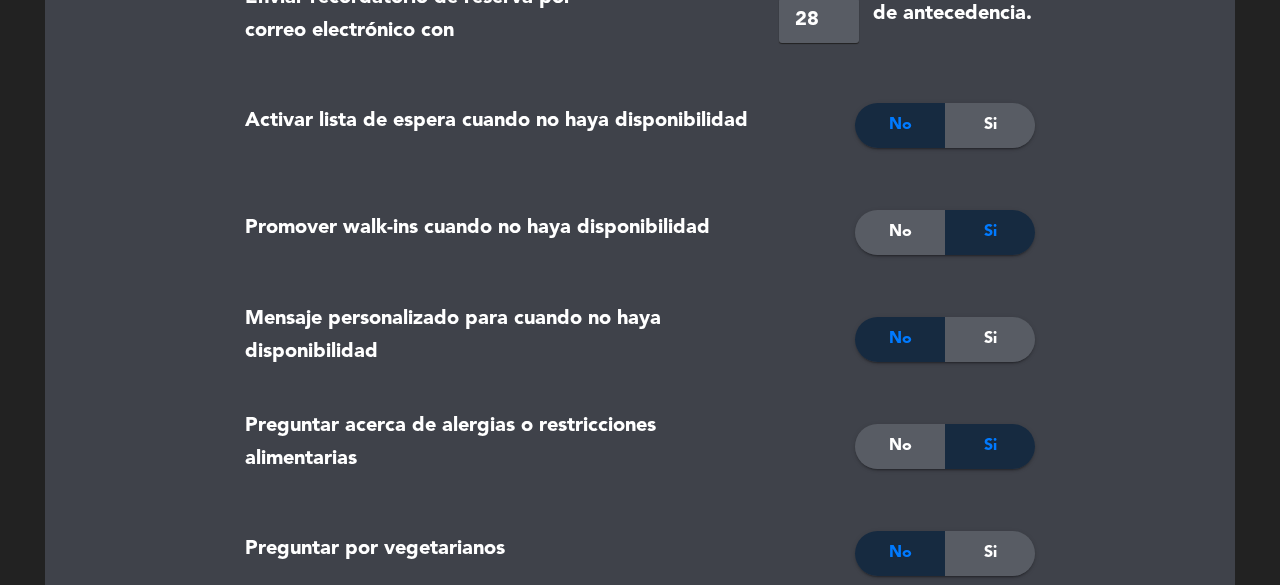 click on "Si" at bounding box center [990, 125] 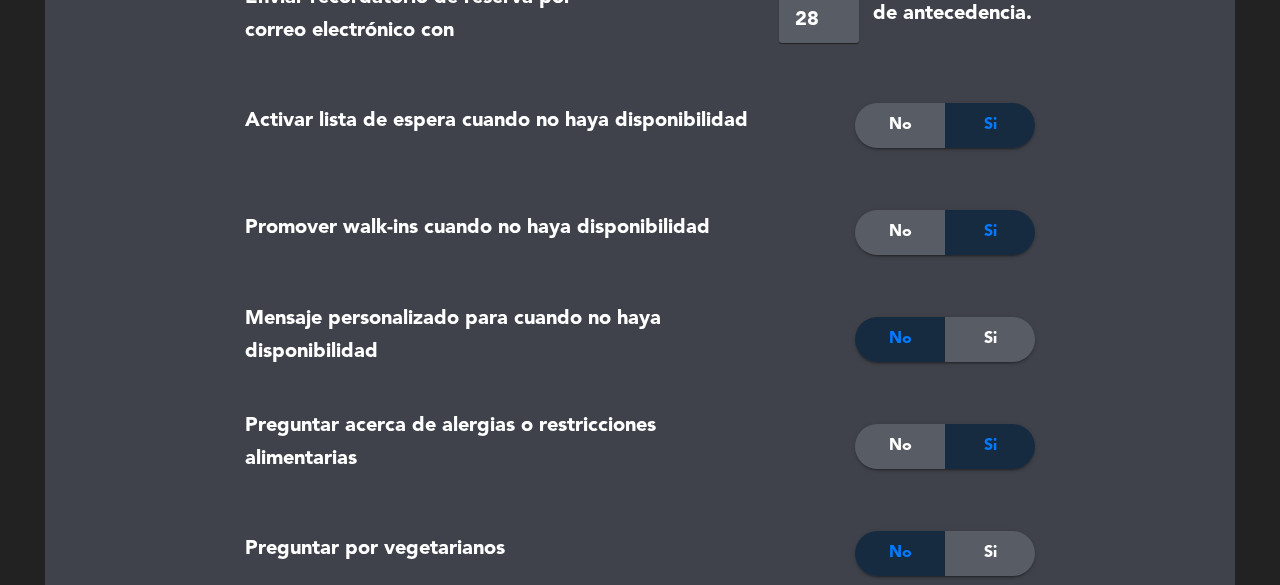 click on "Mayor tamaño [PERSON_NAME] disponible al público remove 10 add Mayor tamaño [PERSON_NAME] disponible internamente remove 23 add Cantidad máxima de pre-accesos por servicio remove 23 add Permitir cancelaciones  No   Si  Horas 2 de antecedencia. Enviar recordatorio de reserva por correo electrónico con Horas 28 de antecedencia. Activar lista de espera cuando no haya disponibilidad  No   Si  Promover walk-ins cuando no haya disponibilidad  No   Si  Mensaje personalizado para cuando no haya disponibilidad  No   Si  Preguntar acerca de alergias o restricciones alimentarias  No   Si  Preguntar por vegetarianos  No   Si  Preguntar por niños  No   Si  Preguntar por mascotas  No   Si  ¿Incluir opción para pedir una mesa de fácil acceso?  No   Si  ¿Mensaje para reservas mayores a X Pax?  No   Si  Preguntar por idioma en el que se ofrece el servicio  No   Si  Preguntar por dirección y documento al pedir la garantía  No   Si  Activar auto-asignación de mesas en el mapa  No   Si   No   Si   No   Si   No   Si  +1 +44 +51" at bounding box center [640, 1164] 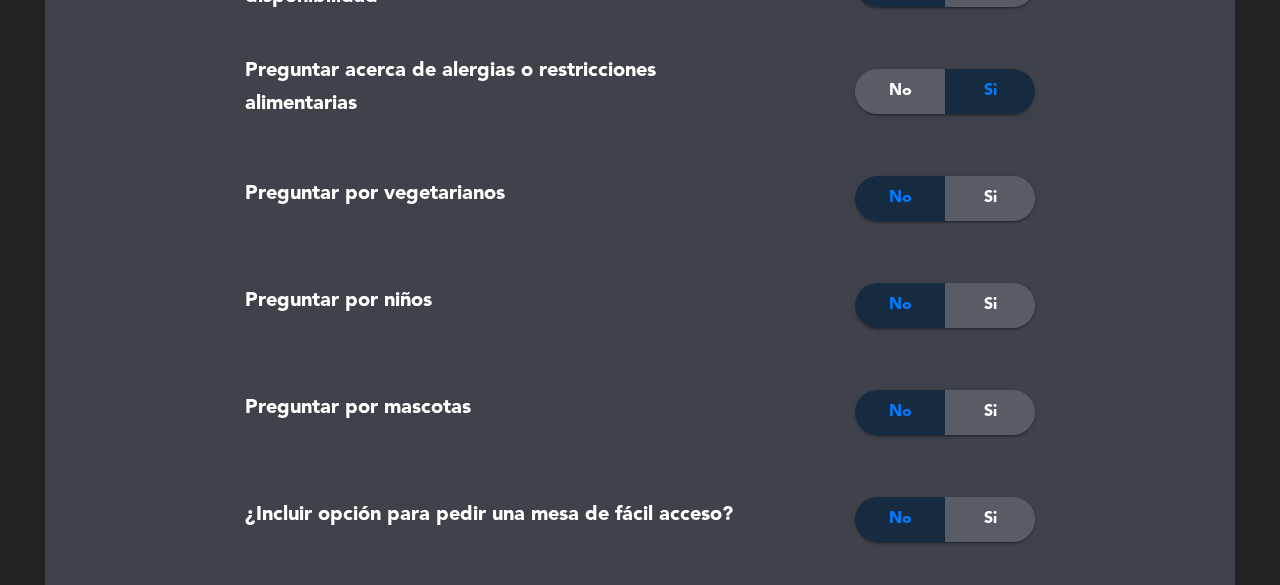 scroll, scrollTop: 1000, scrollLeft: 0, axis: vertical 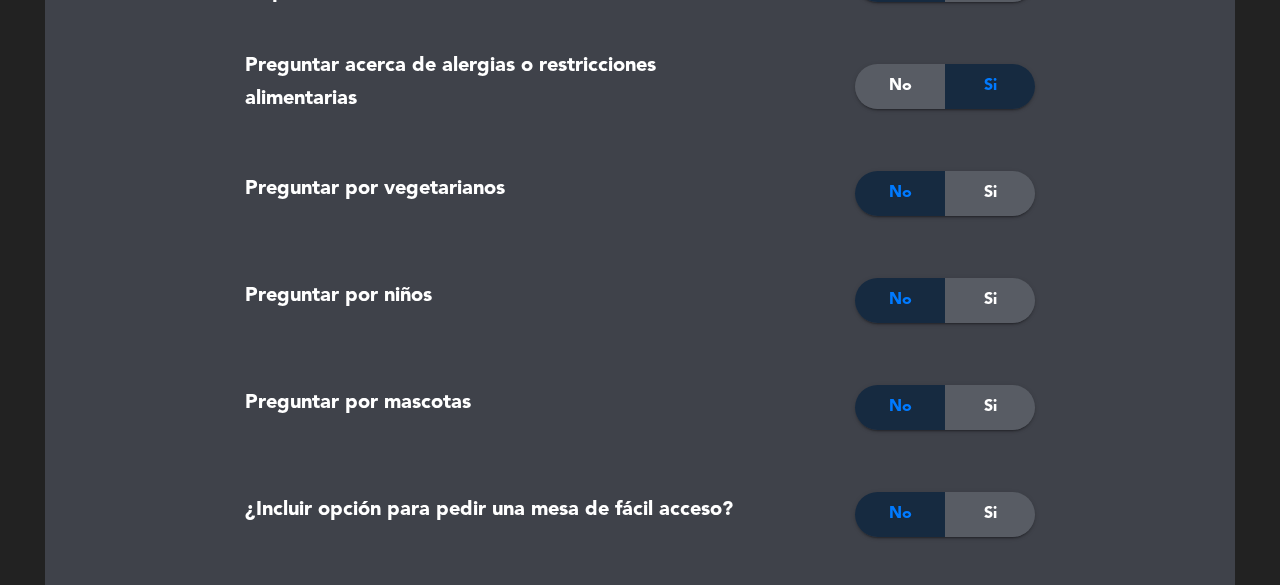 click on "Si" at bounding box center [990, 193] 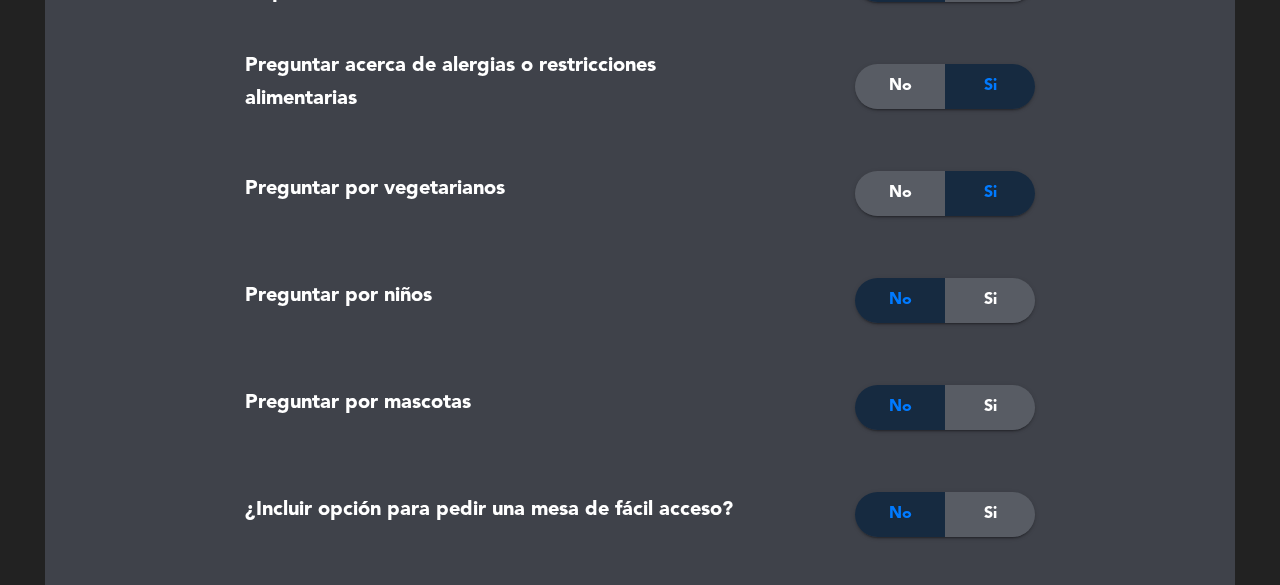 click on "Si" at bounding box center (990, 300) 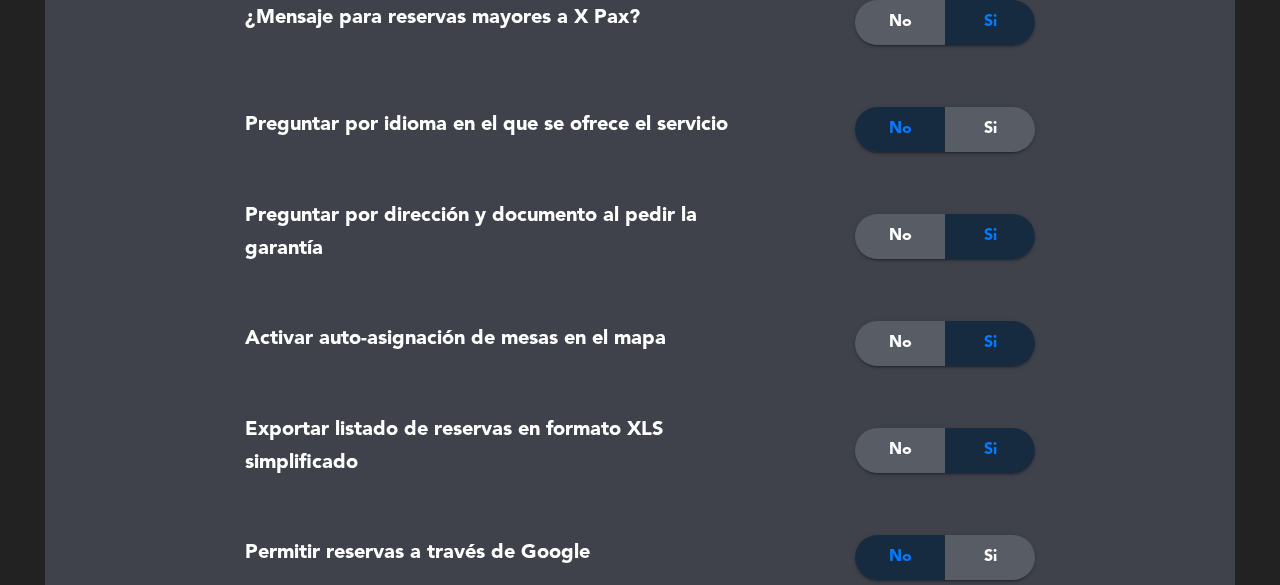 scroll, scrollTop: 1600, scrollLeft: 0, axis: vertical 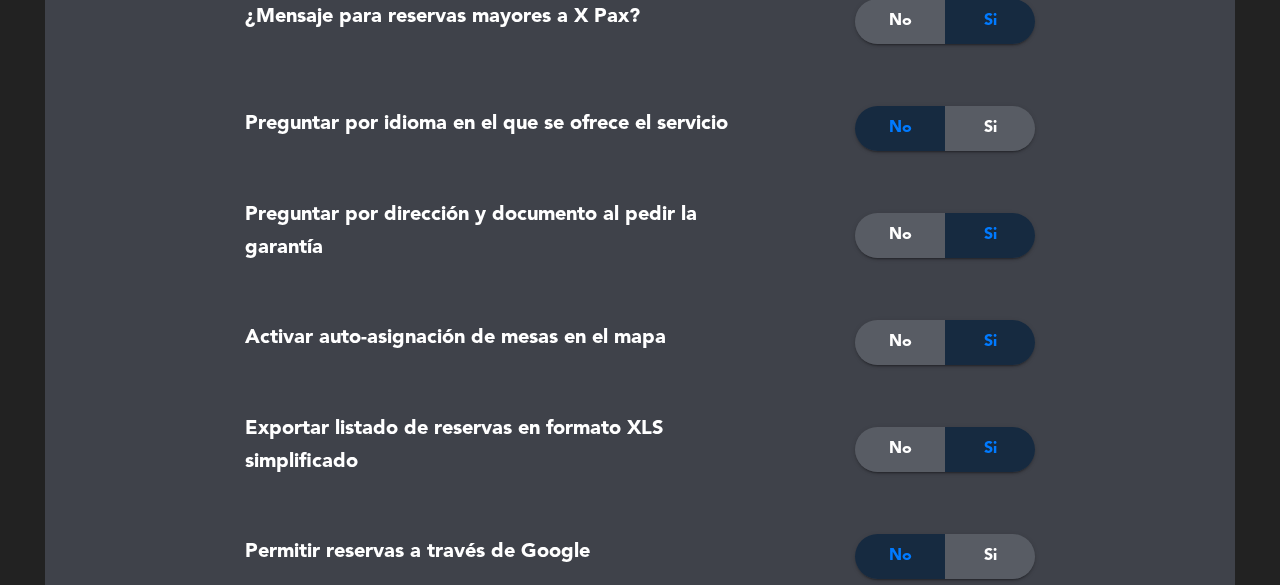 click on "Mayor tamaño [PERSON_NAME] disponible al público remove 10 add Mayor tamaño [PERSON_NAME] disponible internamente remove 23 add Cantidad máxima de pre-accesos por servicio remove 23 add Permitir cancelaciones  No   Si  Horas 2 de antecedencia. Enviar recordatorio de reserva por correo electrónico con Horas 28 de antecedencia. Activar lista de espera cuando no haya disponibilidad  No   Si  Promover walk-ins cuando no haya disponibilidad  No   Si  Mensaje personalizado para cuando no haya disponibilidad  No   Si  Preguntar acerca de alergias o restricciones alimentarias  No   Si  Preguntar por vegetarianos  No   Si  Preguntar por niños  No   Si  Preguntar por mascotas  No   Si  ¿Incluir opción para pedir una mesa de fácil acceso?  No   Si  ¿Mensaje para reservas mayores a X Pax?  No   Si  Preguntar por idioma en el que se ofrece el servicio  No   Si  Preguntar por dirección y documento al pedir la garantía  No   Si  Activar auto-asignación de mesas en el mapa  No   Si   No   Si   No   Si   No   Si  +1 +44 +51" 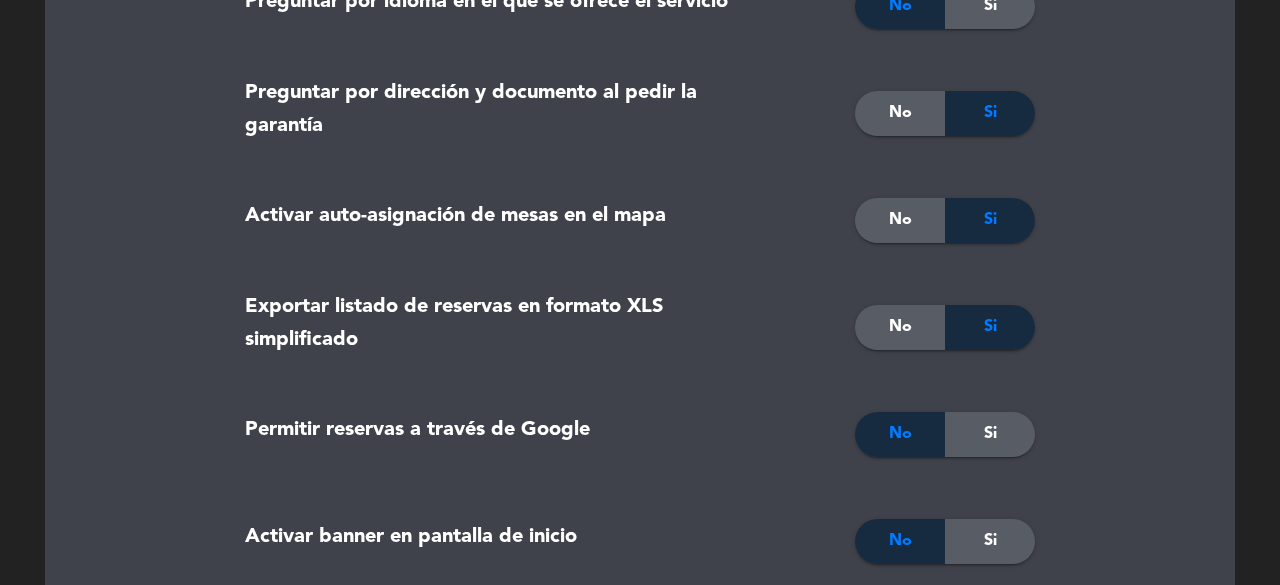 scroll, scrollTop: 1720, scrollLeft: 0, axis: vertical 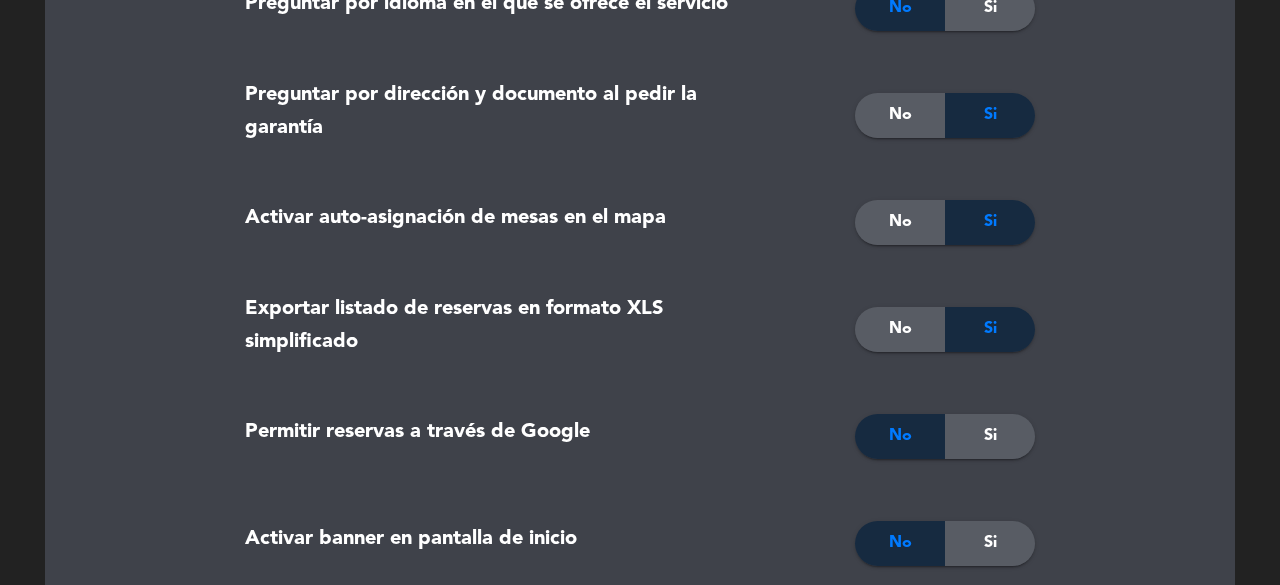 click on "Si" at bounding box center (990, 436) 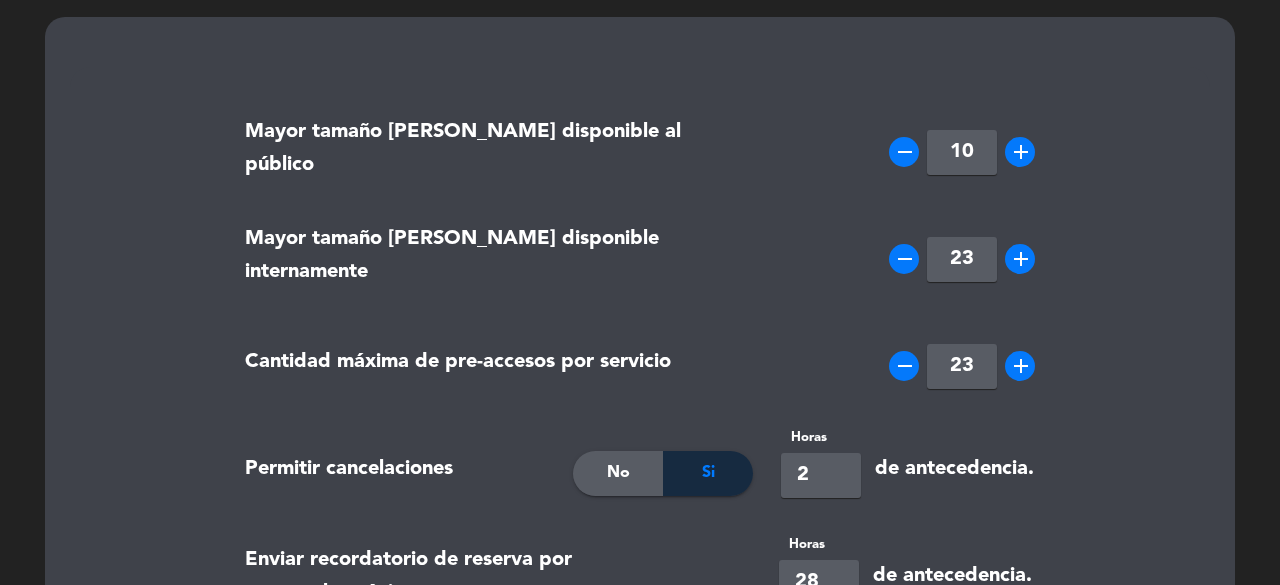 scroll, scrollTop: 0, scrollLeft: 0, axis: both 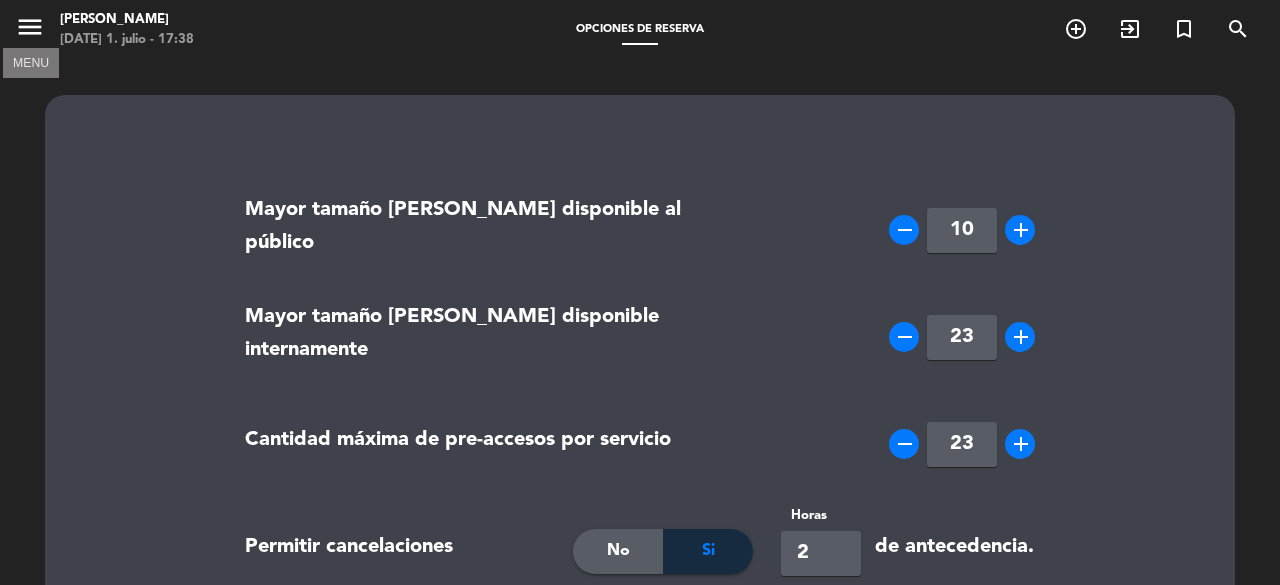 click on "menu" at bounding box center [30, 27] 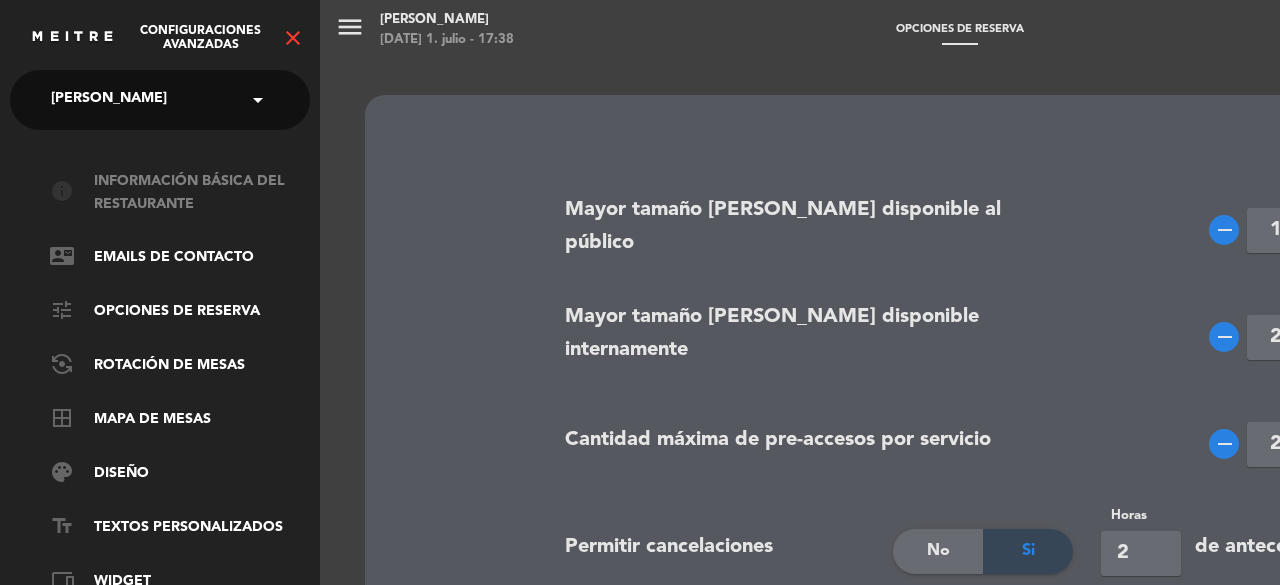 click on "info   Información básica del restaurante" 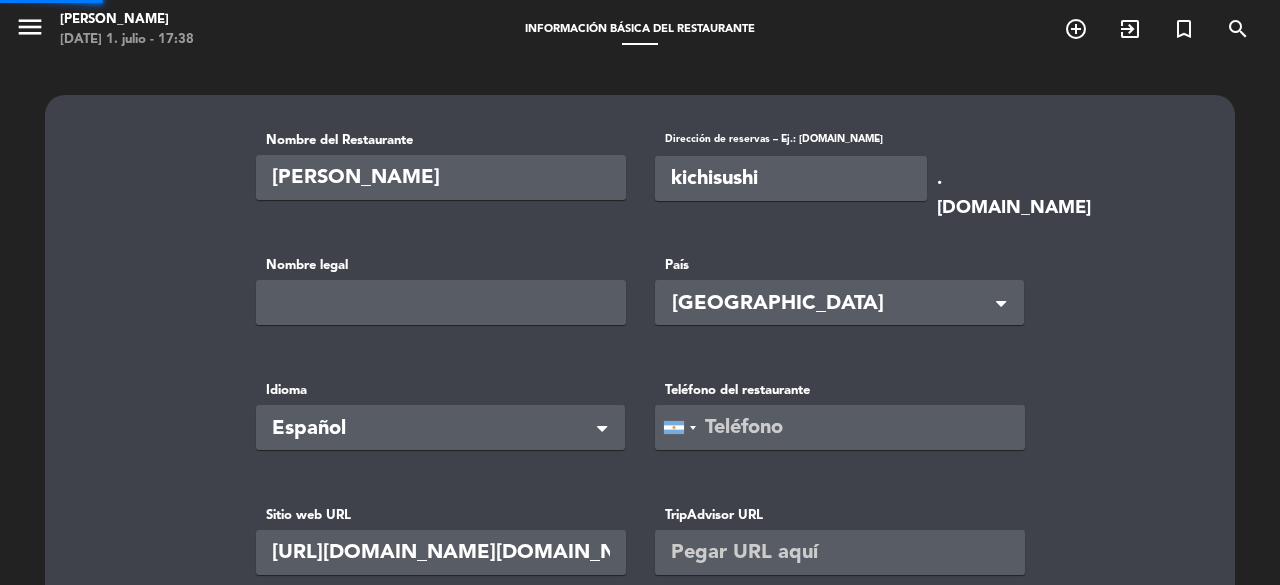 type on "[PHONE_NUMBER]" 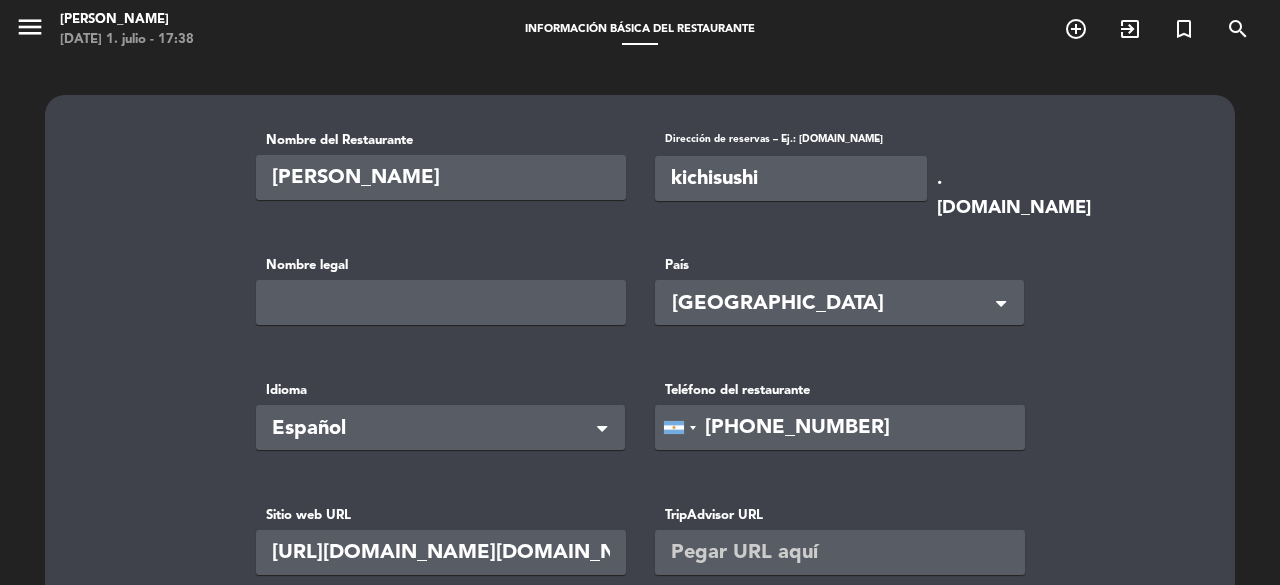 click on "Nombre del Restaurante Kichi Sushi Dirección de reservas  – Ej.: [DOMAIN_NAME] kichisushi .[DOMAIN_NAME] Nombre legal País Seleccionar × [GEOGRAPHIC_DATA] ×  Idioma  Idioma × Español × Teléfono del restaurante [GEOGRAPHIC_DATA] +1 [GEOGRAPHIC_DATA] +44 [GEOGRAPHIC_DATA] ([GEOGRAPHIC_DATA]) +51 [GEOGRAPHIC_DATA] +54 [GEOGRAPHIC_DATA] ([GEOGRAPHIC_DATA]) +55 [GEOGRAPHIC_DATA] (‫[GEOGRAPHIC_DATA]‬‎) +93 [GEOGRAPHIC_DATA] ([GEOGRAPHIC_DATA]) +355 [GEOGRAPHIC_DATA] (‫[GEOGRAPHIC_DATA]‬‎) +213 [US_STATE] +1684 [GEOGRAPHIC_DATA] +376 [GEOGRAPHIC_DATA] +244 [GEOGRAPHIC_DATA] +1264 [GEOGRAPHIC_DATA] +1268 [GEOGRAPHIC_DATA] +54 [GEOGRAPHIC_DATA] ([GEOGRAPHIC_DATA]) +374 [GEOGRAPHIC_DATA] +297 [GEOGRAPHIC_DATA] +61 [GEOGRAPHIC_DATA] ([GEOGRAPHIC_DATA]) +43 [GEOGRAPHIC_DATA] ([GEOGRAPHIC_DATA]) +994 [GEOGRAPHIC_DATA] +1242 [GEOGRAPHIC_DATA] (‫[GEOGRAPHIC_DATA]‬‎) +973 [GEOGRAPHIC_DATA] ([GEOGRAPHIC_DATA]) +880 [GEOGRAPHIC_DATA] +1246 [GEOGRAPHIC_DATA] ([GEOGRAPHIC_DATA]) +375 [GEOGRAPHIC_DATA] ([GEOGRAPHIC_DATA]) +32 [GEOGRAPHIC_DATA] +501 [GEOGRAPHIC_DATA] ([GEOGRAPHIC_DATA]) +229 [GEOGRAPHIC_DATA] +1441 [GEOGRAPHIC_DATA] (འབྲུག) +975 [GEOGRAPHIC_DATA] +591 [GEOGRAPHIC_DATA] ([GEOGRAPHIC_DATA]) +387 [GEOGRAPHIC_DATA] +267 [GEOGRAPHIC_DATA] ([GEOGRAPHIC_DATA]) +55 [GEOGRAPHIC_DATA] +246 +673" 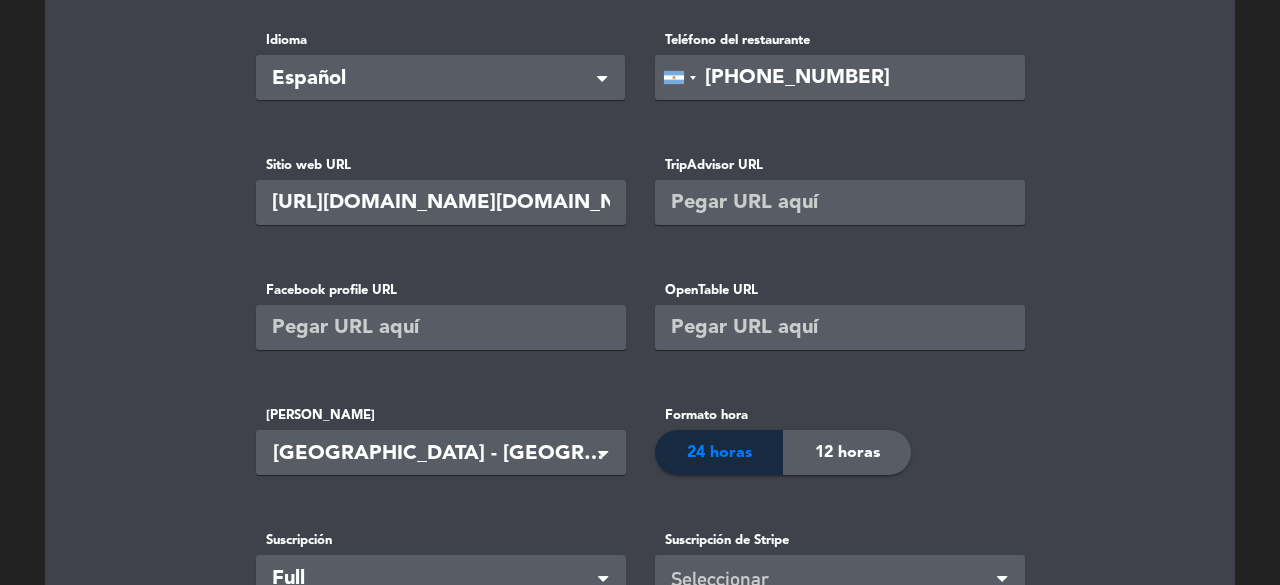 scroll, scrollTop: 360, scrollLeft: 0, axis: vertical 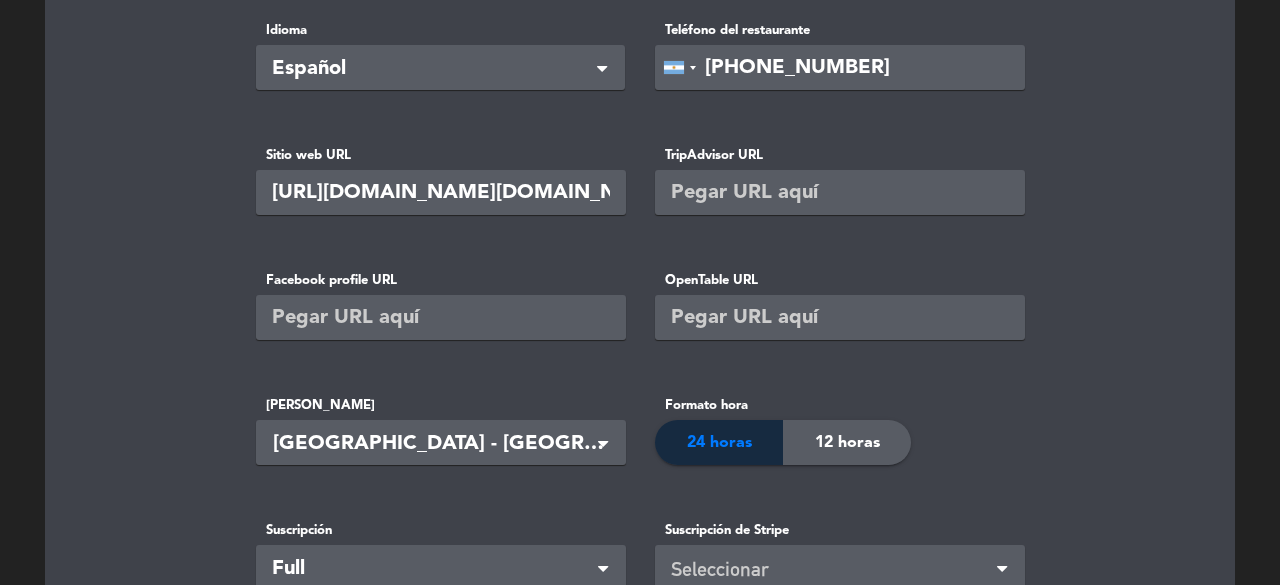 click on "[URL][DOMAIN_NAME][DOMAIN_NAME]" at bounding box center [441, 192] 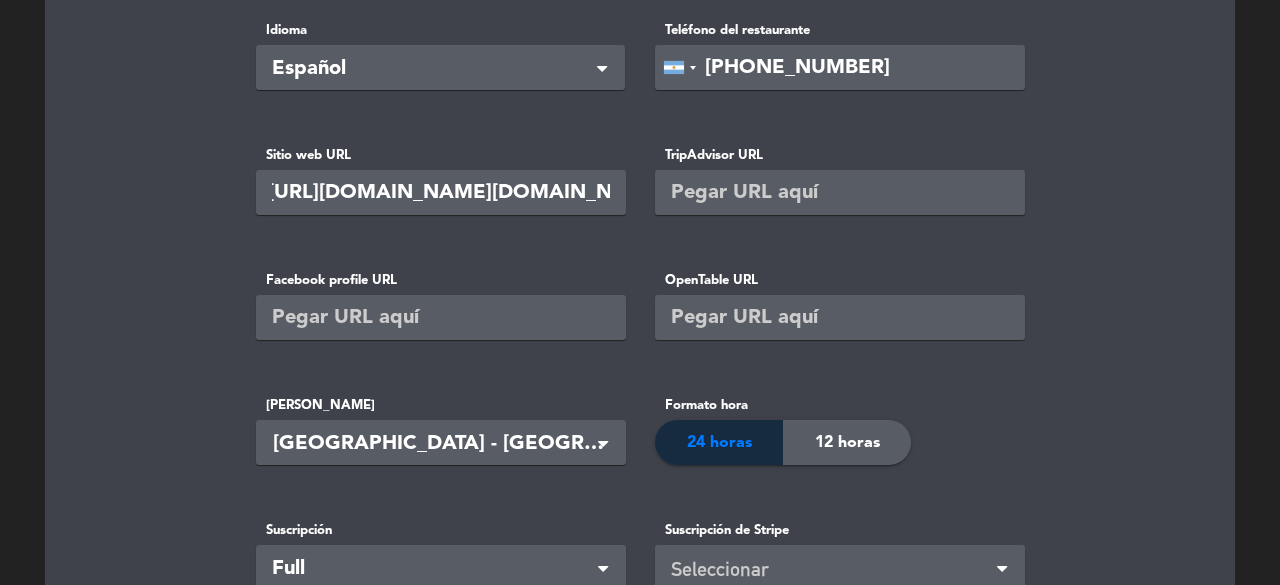 scroll, scrollTop: 0, scrollLeft: 0, axis: both 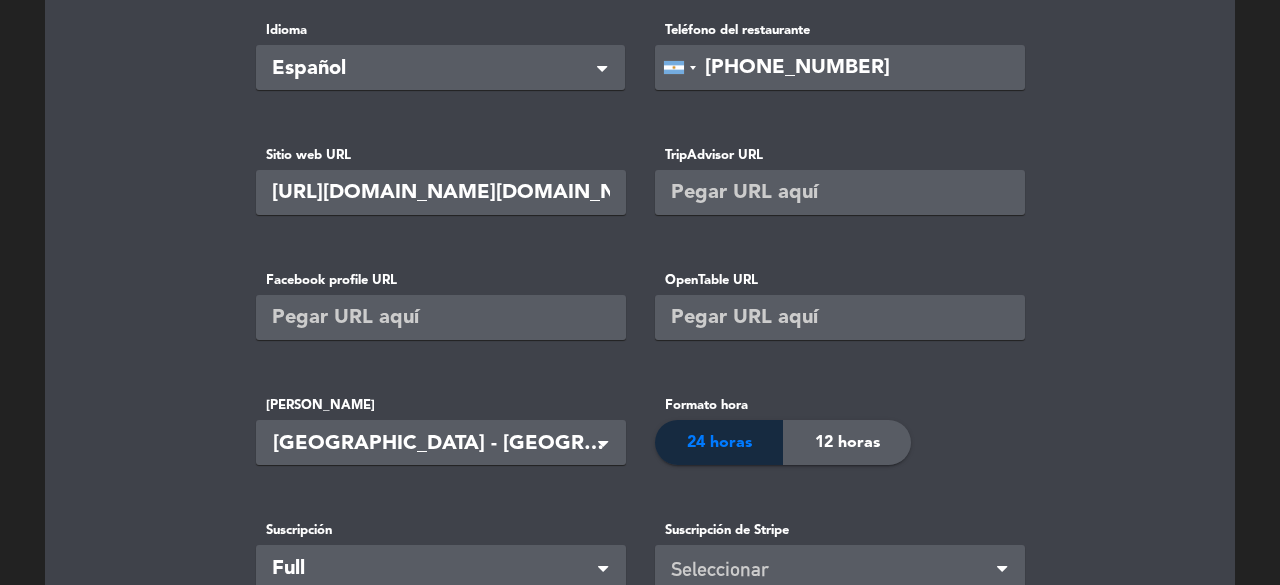 type on "[URL][DOMAIN_NAME][DOMAIN_NAME]" 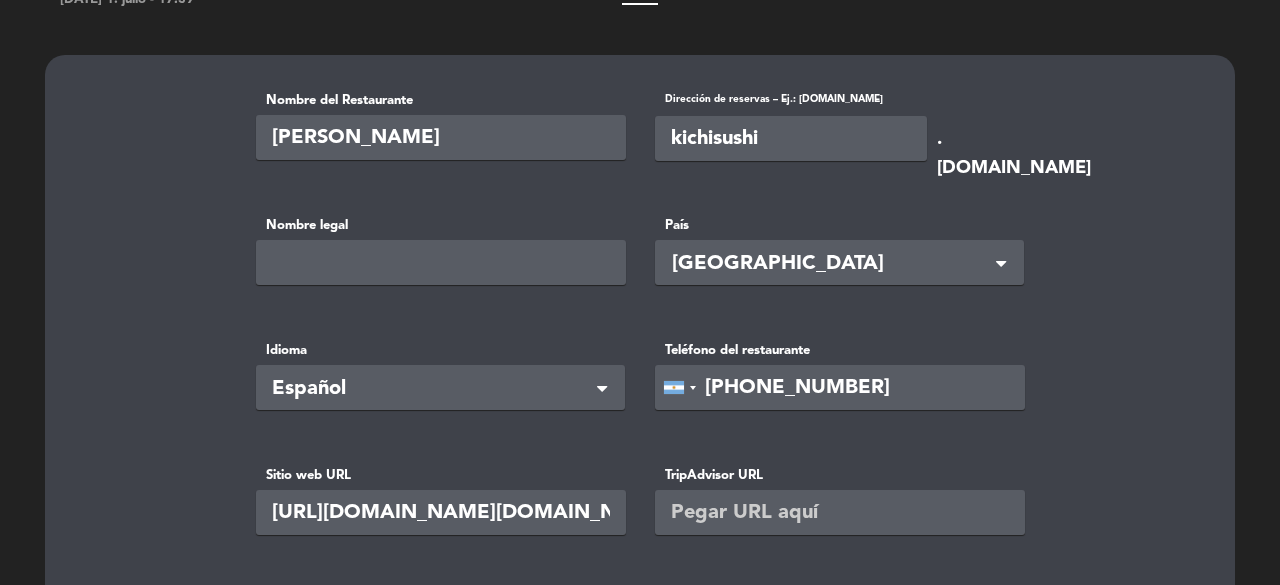 scroll, scrollTop: 0, scrollLeft: 0, axis: both 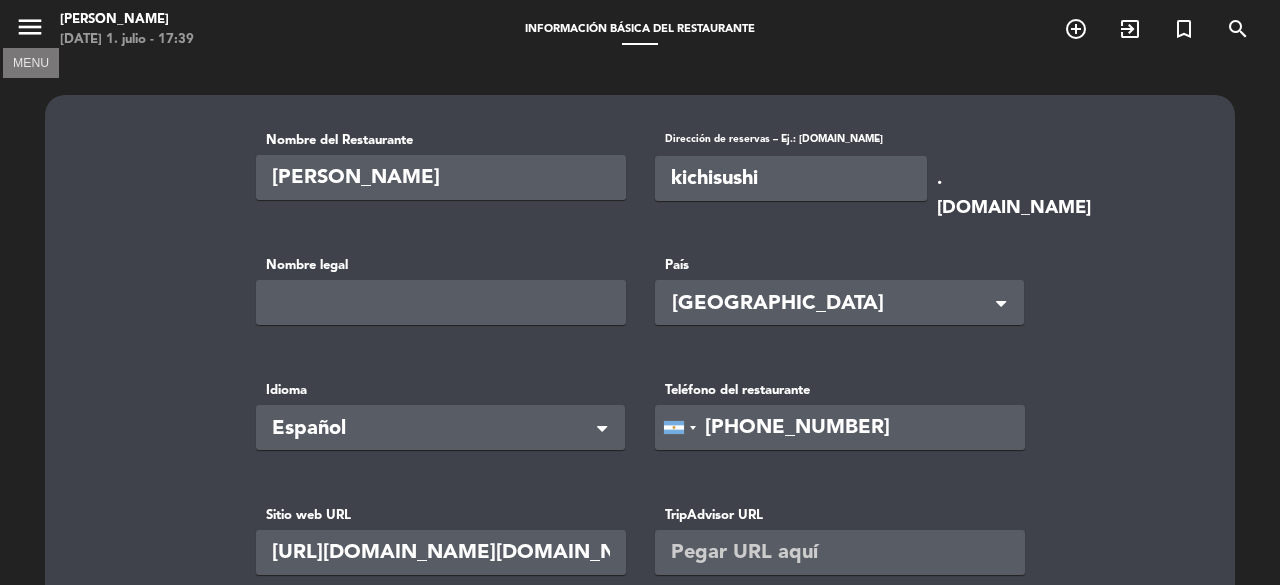 click on "menu" at bounding box center [30, 27] 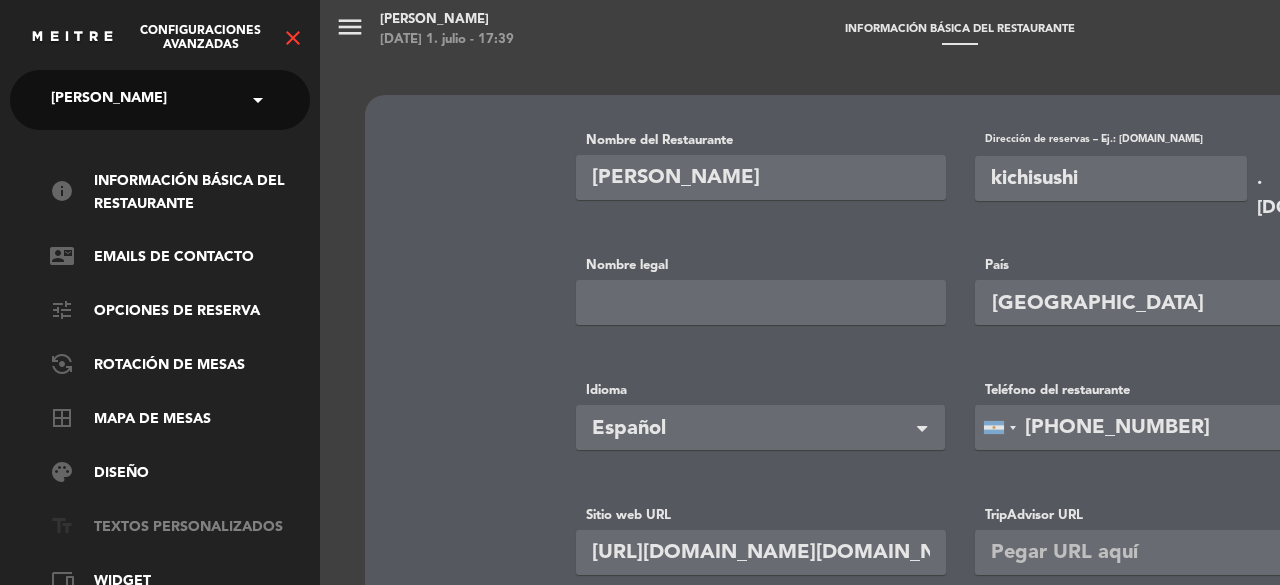 click on "text_fields   Textos Personalizados" 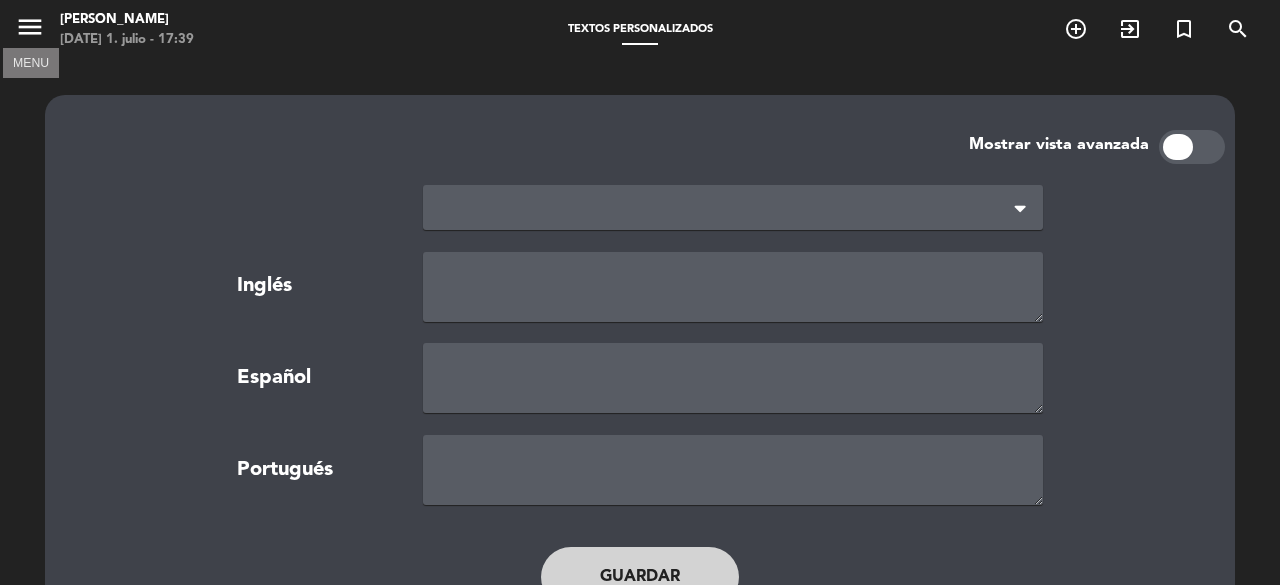 click on "menu" at bounding box center (30, 27) 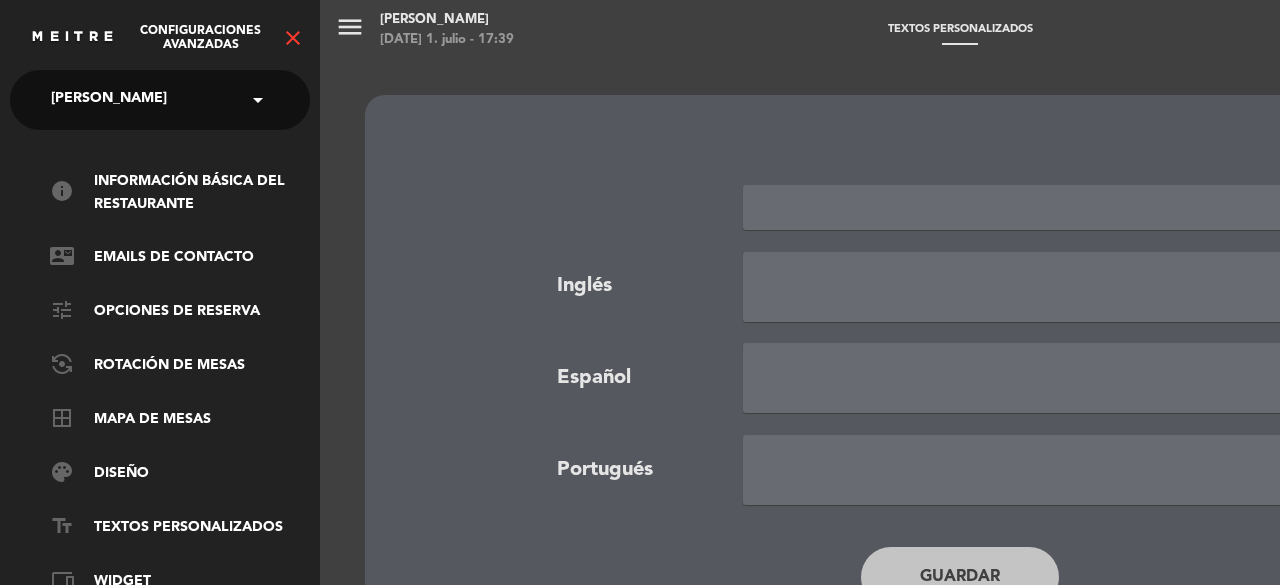 click 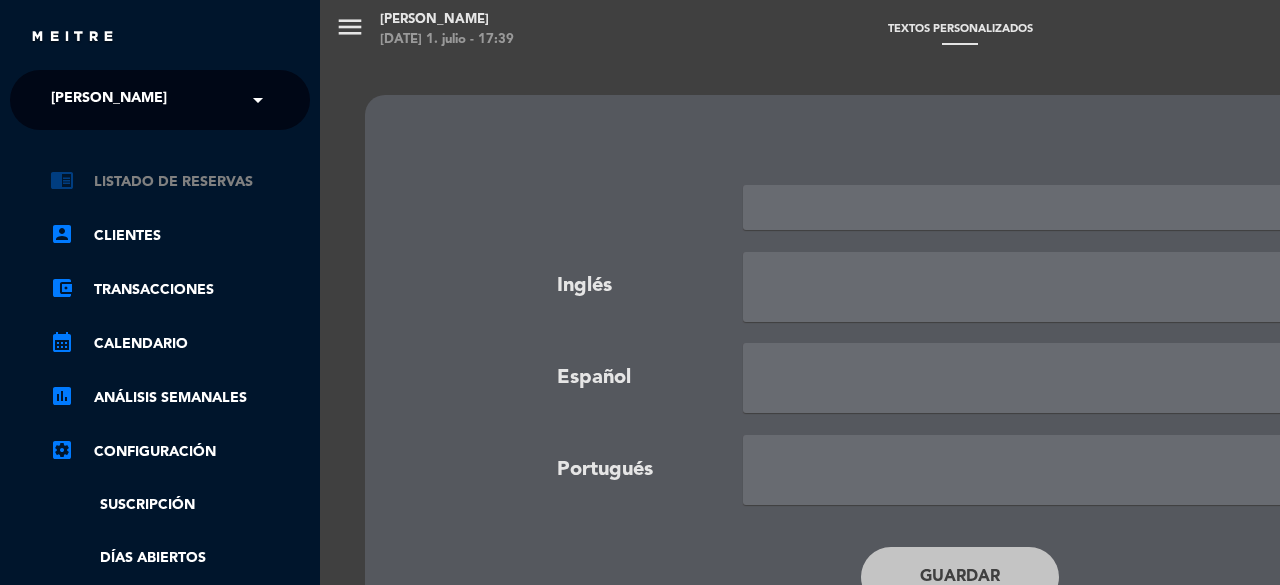 click on "chrome_reader_mode   Listado de Reservas" 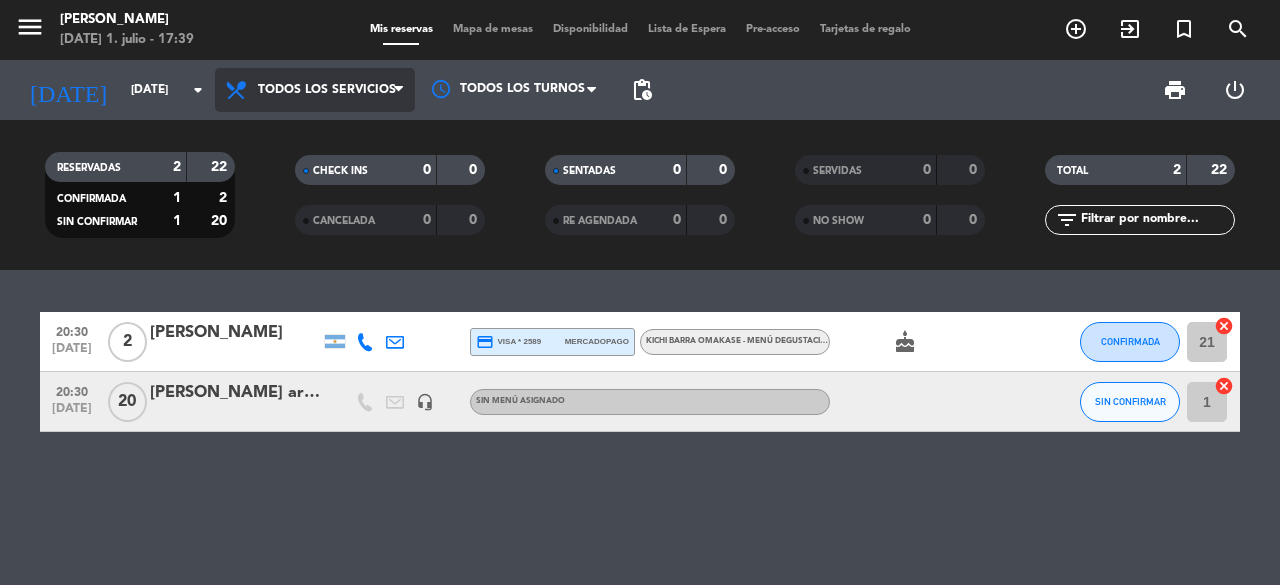 click on "Todos los servicios" at bounding box center [327, 90] 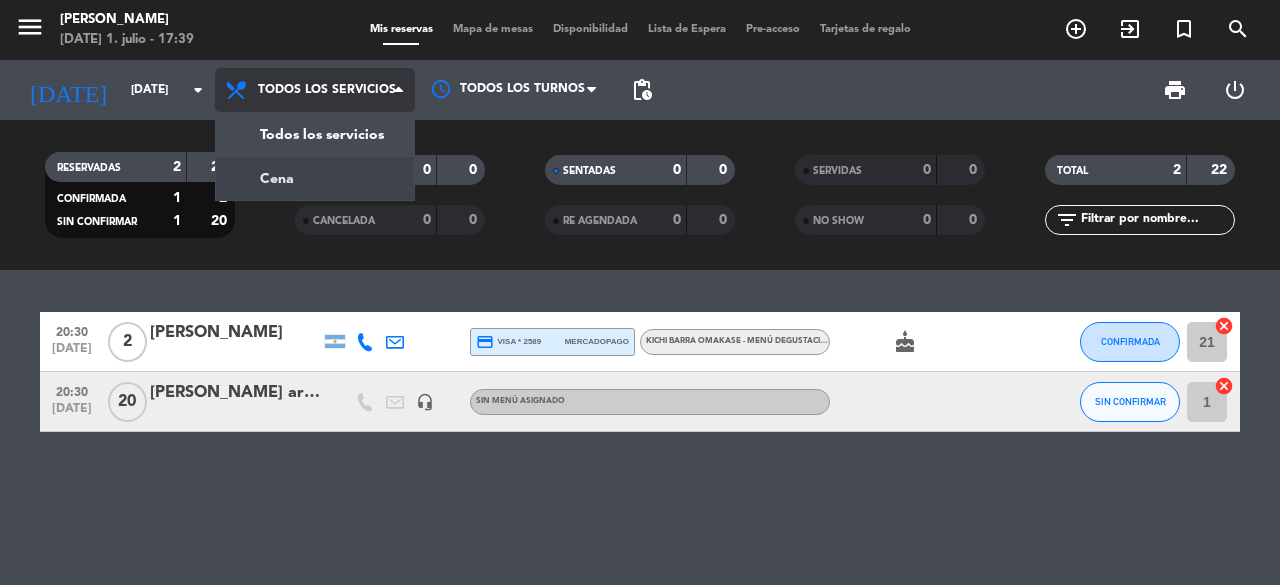 click on "menu  Kichi Sushi   [DATE] 1. julio - 17:39   Mis reservas   Mapa de mesas   Disponibilidad   Lista de Espera   Pre-acceso   Tarjetas de regalo  add_circle_outline exit_to_app turned_in_not search [DATE]    [DATE] arrow_drop_down  Todos los servicios  Cena  Todos los servicios  Todos los servicios  Cena Todos los turnos pending_actions print  power_settings_new   RESERVADAS   2   22   CONFIRMADA   1   2   SIN CONFIRMAR   1   20   CHECK INS   0   0   CANCELADA   0   0   SENTADAS   0   0   RE AGENDADA   0   0   SERVIDAS   0   0   NO SHOW   0   0   TOTAL   2   22  filter_list" 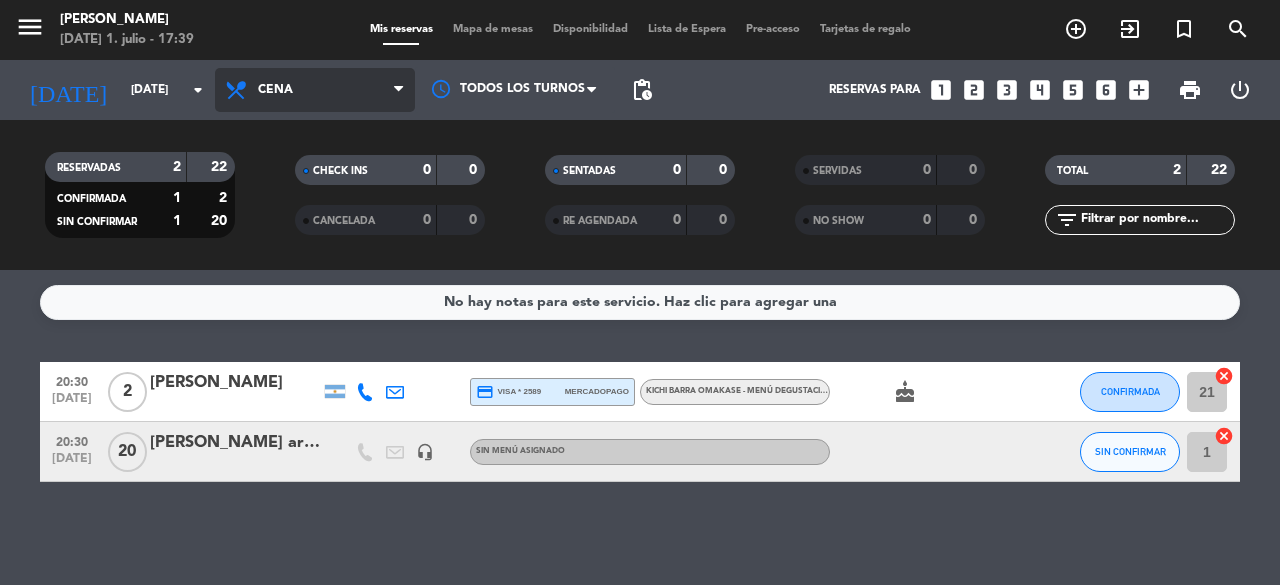 click on "Cena" at bounding box center [315, 90] 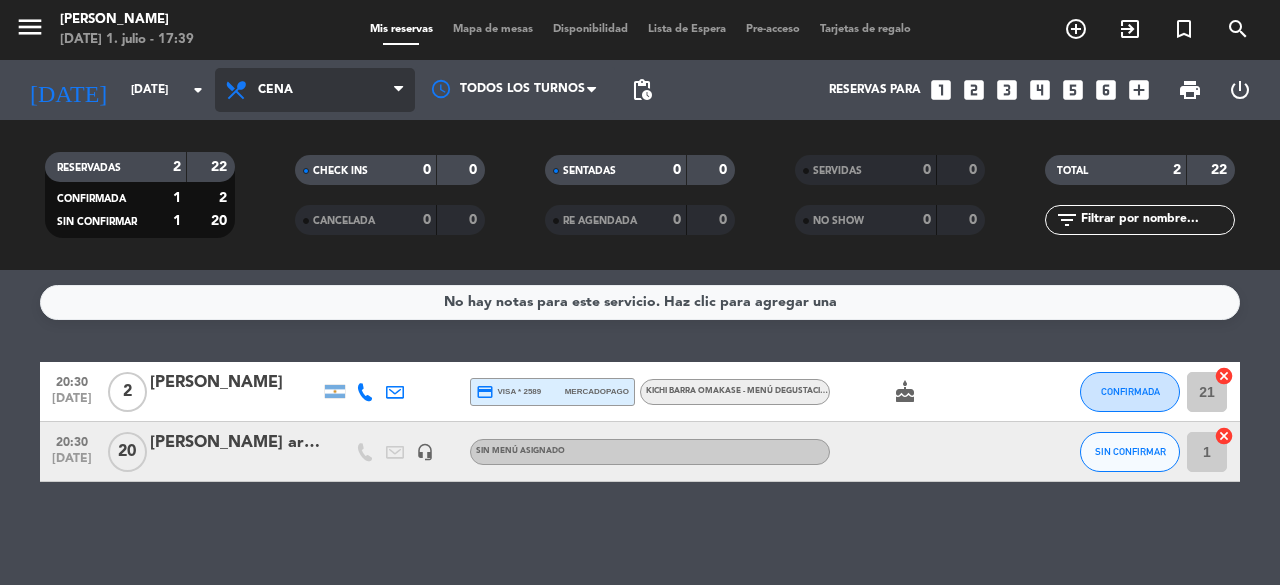 click on "menu  Kichi Sushi   [DATE] 1. julio - 17:39   Mis reservas   Mapa de mesas   Disponibilidad   Lista de Espera   Pre-acceso   Tarjetas de regalo  add_circle_outline exit_to_app turned_in_not search [DATE]    [DATE] arrow_drop_down  Todos los servicios  Cena  Cena  Todos los servicios  Cena Todos los turnos pending_actions  Reservas para   looks_one   looks_two   looks_3   looks_4   looks_5   looks_6   add_box  print  power_settings_new   RESERVADAS   2   22   CONFIRMADA   1   2   SIN CONFIRMAR   1   20   CHECK INS   0   0   CANCELADA   0   0   SENTADAS   0   0   RE AGENDADA   0   0   SERVIDAS   0   0   NO SHOW   0   0   TOTAL   2   22  filter_list" 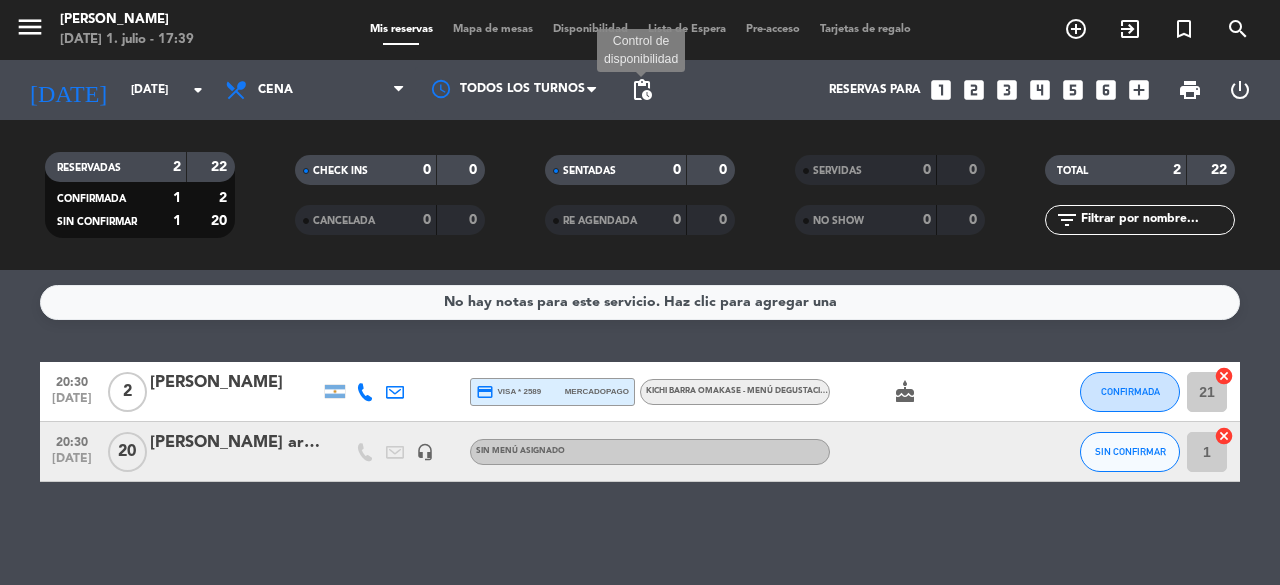 click on "pending_actions" 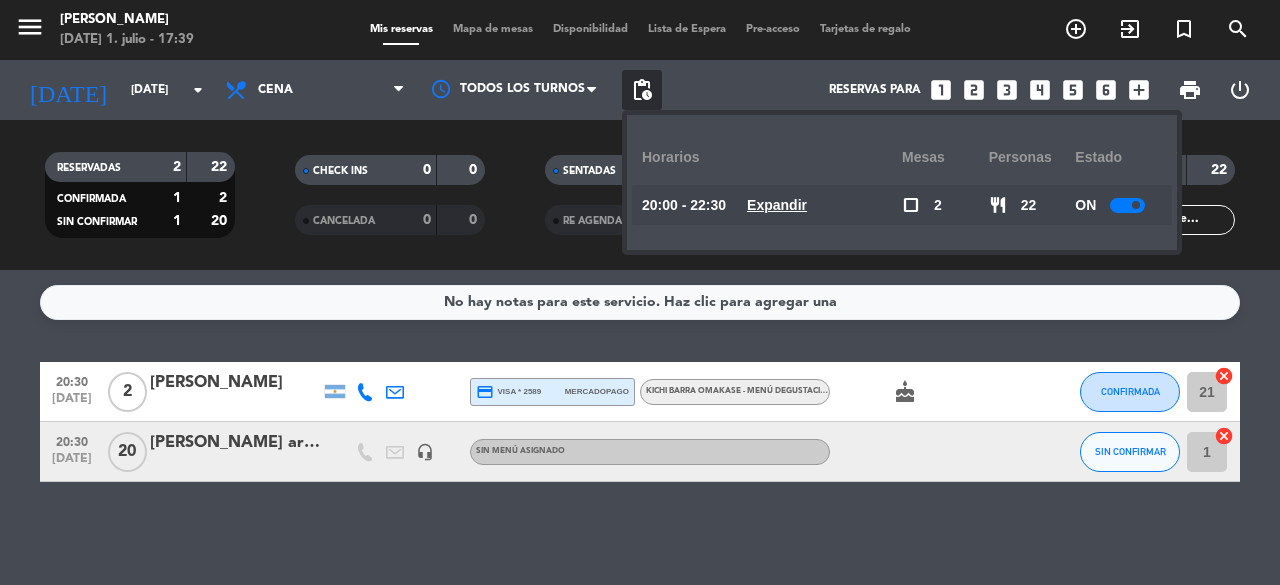 click on "Expandir" 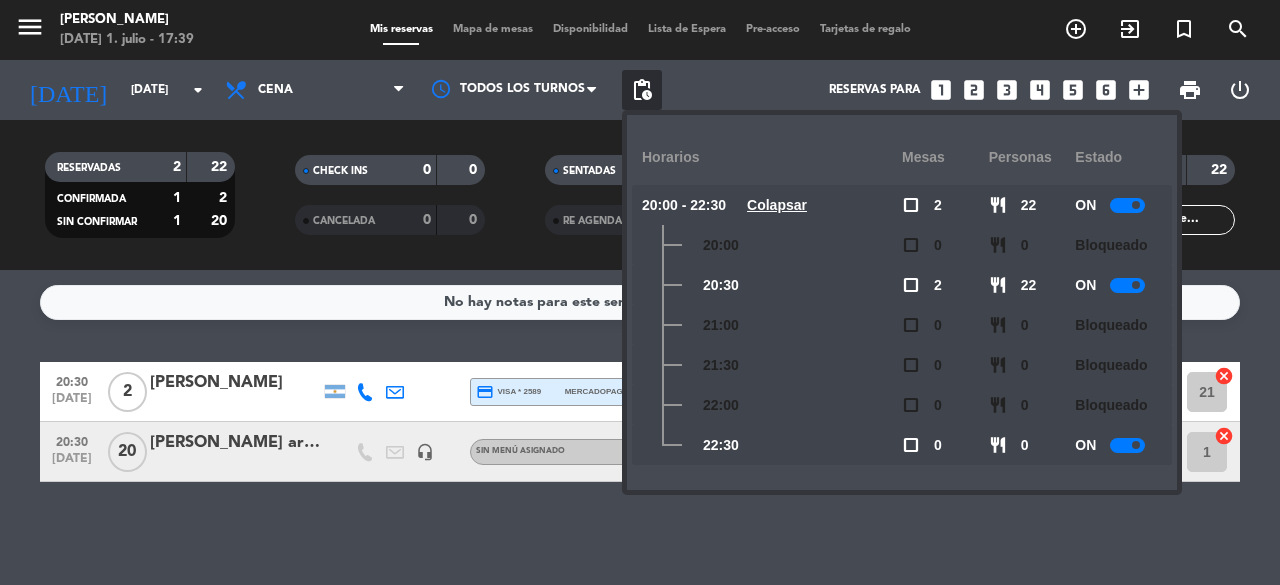 click on "Reservas para   looks_one   looks_two   looks_3   looks_4   looks_5   looks_6   add_box" at bounding box center (910, 90) 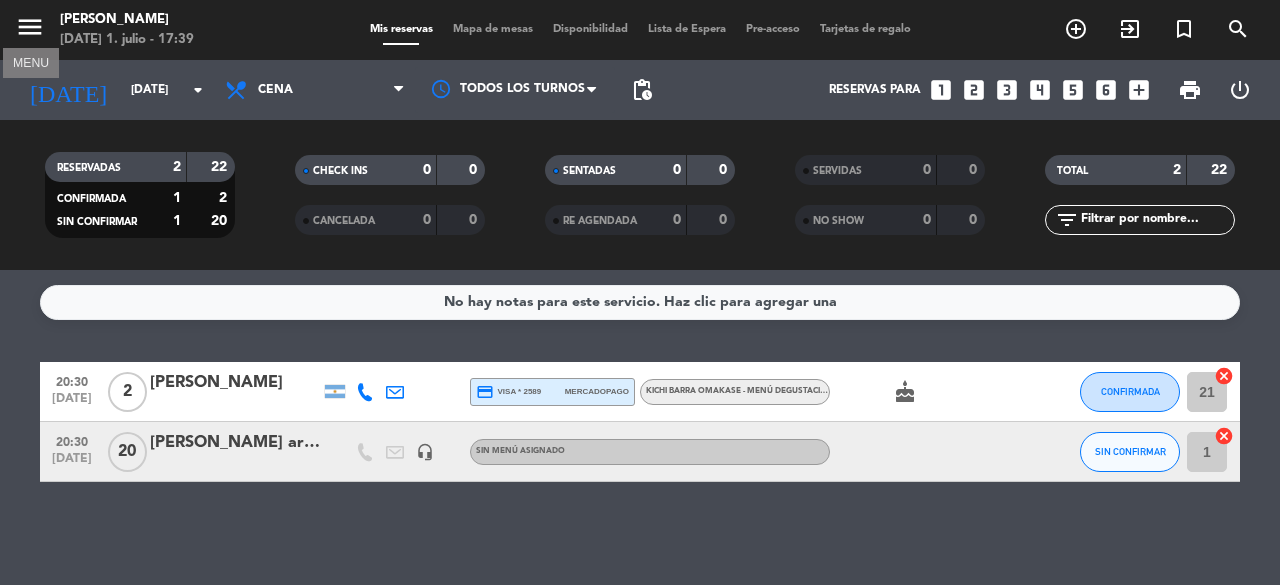 click on "menu" at bounding box center [30, 27] 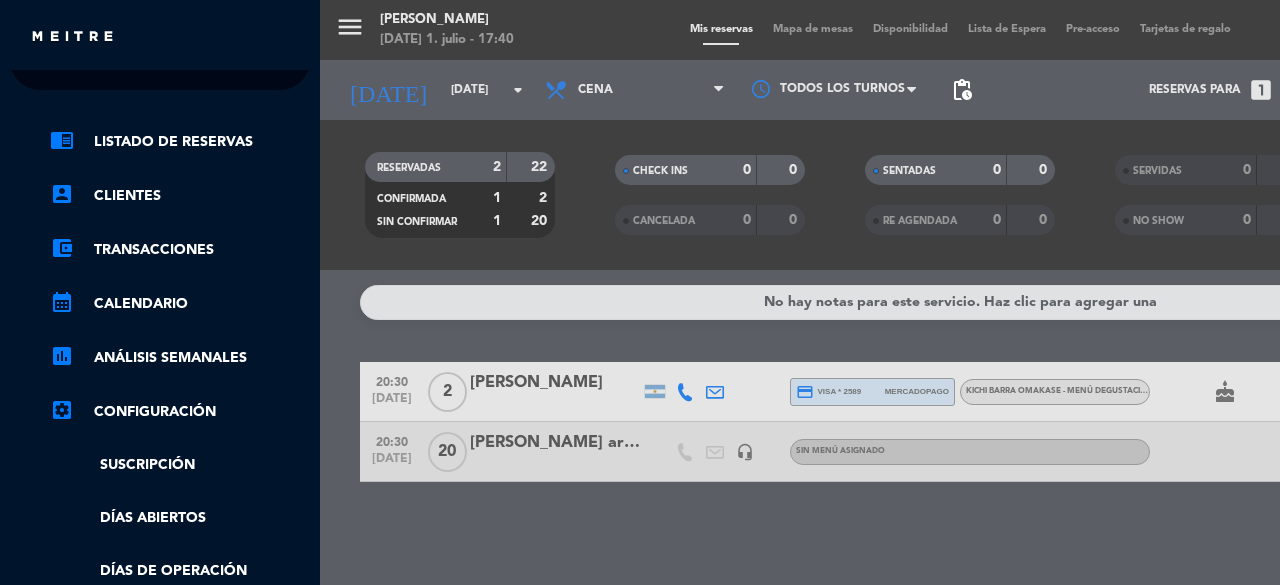 scroll, scrollTop: 0, scrollLeft: 0, axis: both 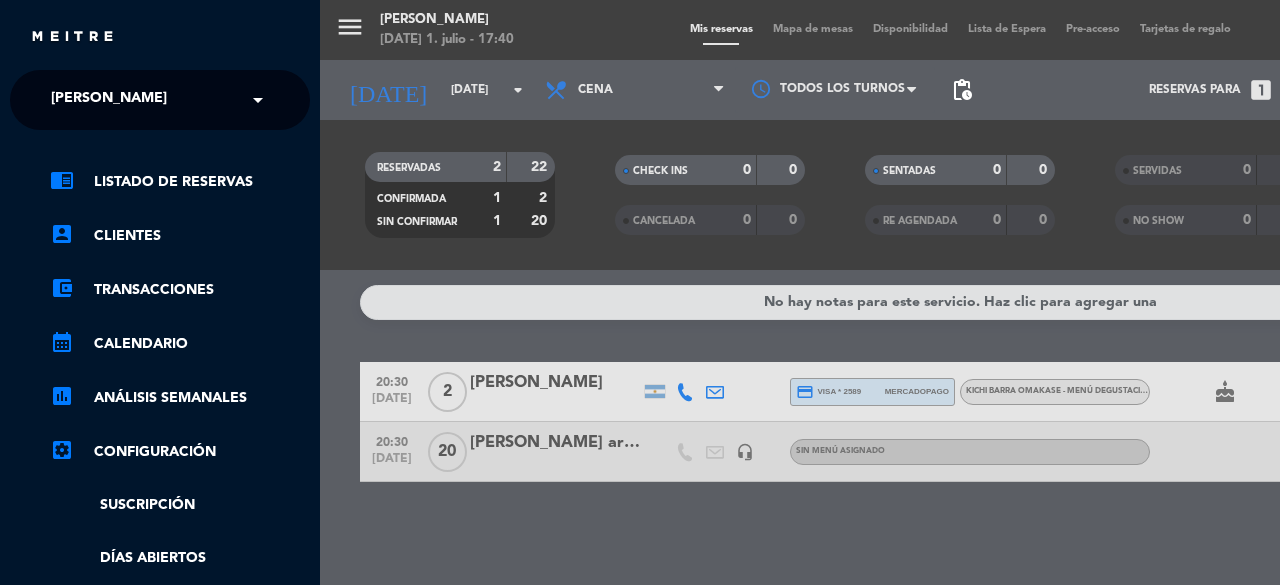 click on "menu  Kichi Sushi   [DATE] 1. julio - 17:40   Mis reservas   Mapa de mesas   Disponibilidad   Lista de Espera   Pre-acceso   Tarjetas de regalo  add_circle_outline exit_to_app turned_in_not search [DATE]    [DATE] arrow_drop_down  Todos los servicios  Cena  Cena  Todos los servicios  Cena Todos los turnos pending_actions  Reservas para   looks_one   looks_two   looks_3   looks_4   looks_5   looks_6   add_box  print  power_settings_new   RESERVADAS   2   22   CONFIRMADA   1   2   SIN CONFIRMAR   1   20   CHECK INS   0   0   CANCELADA   0   0   SENTADAS   0   0   RE AGENDADA   0   0   SERVIDAS   0   0   NO SHOW   0   0   TOTAL   2   22  filter_list  No hay notas para este servicio. Haz clic para agregar una   20:30   [DATE]   2   [PERSON_NAME]  credit_card  visa * 2589   mercadopago   Kichi Barra Omakase - Menú degustación - A la carta   cake  CONFIRMADA 21  cancel   20:30   [DATE]   [PERSON_NAME] arriba   headset_mic  Sin menú asignado SIN CONFIRMAR 1  cancel" at bounding box center (960, 292) 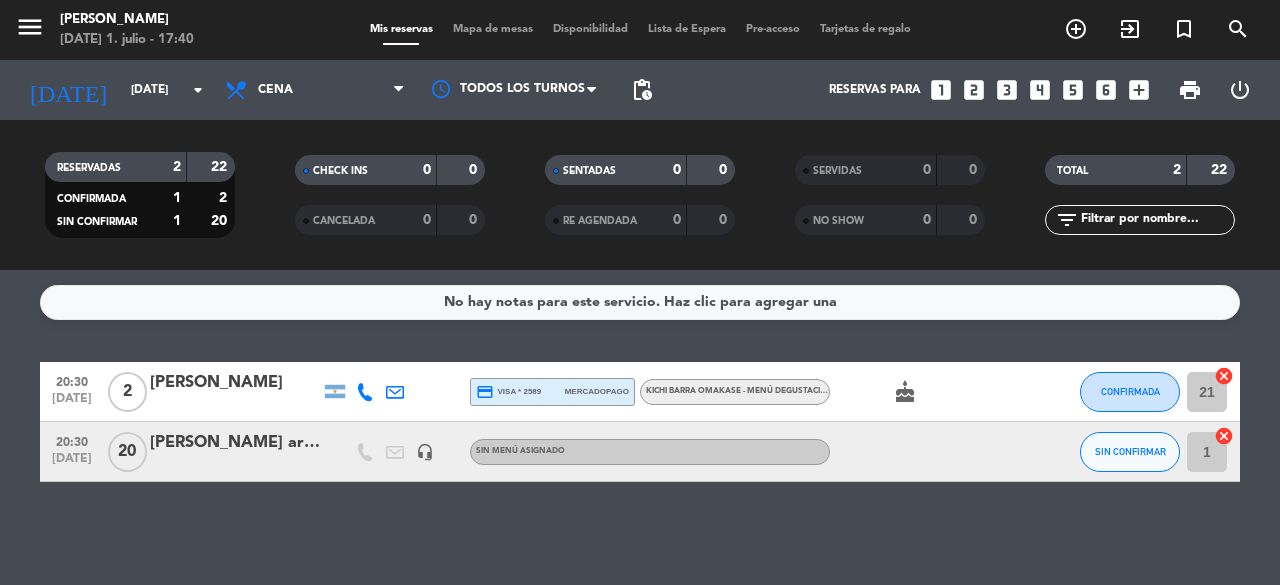 click on "Tarjetas de regalo" at bounding box center [865, 29] 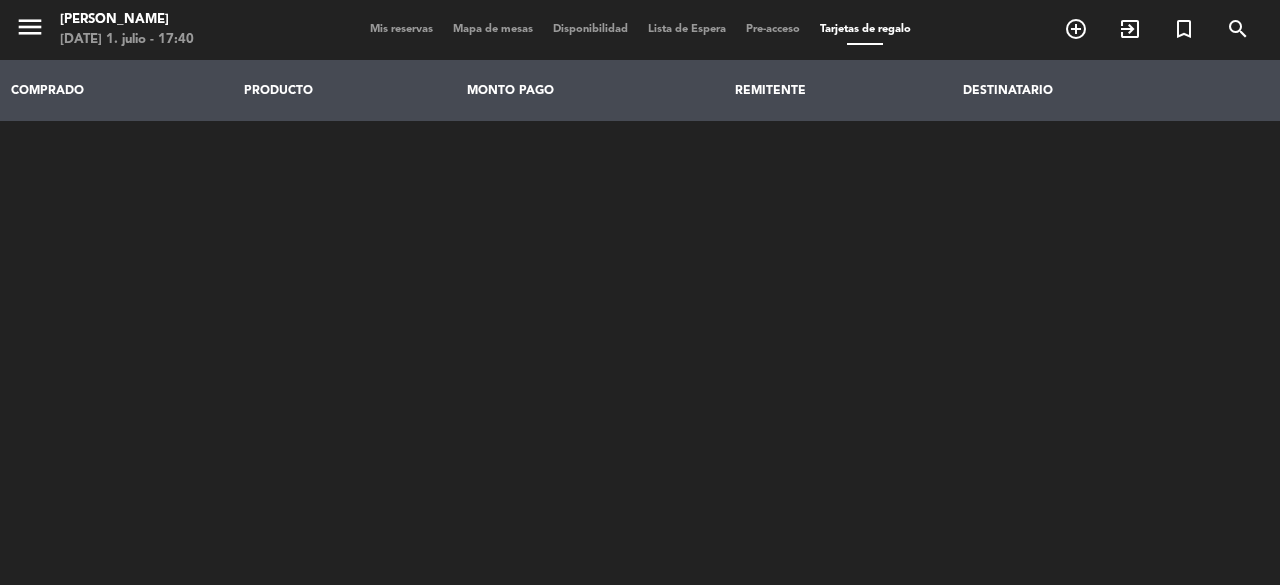 click on "Mis reservas" at bounding box center (401, 29) 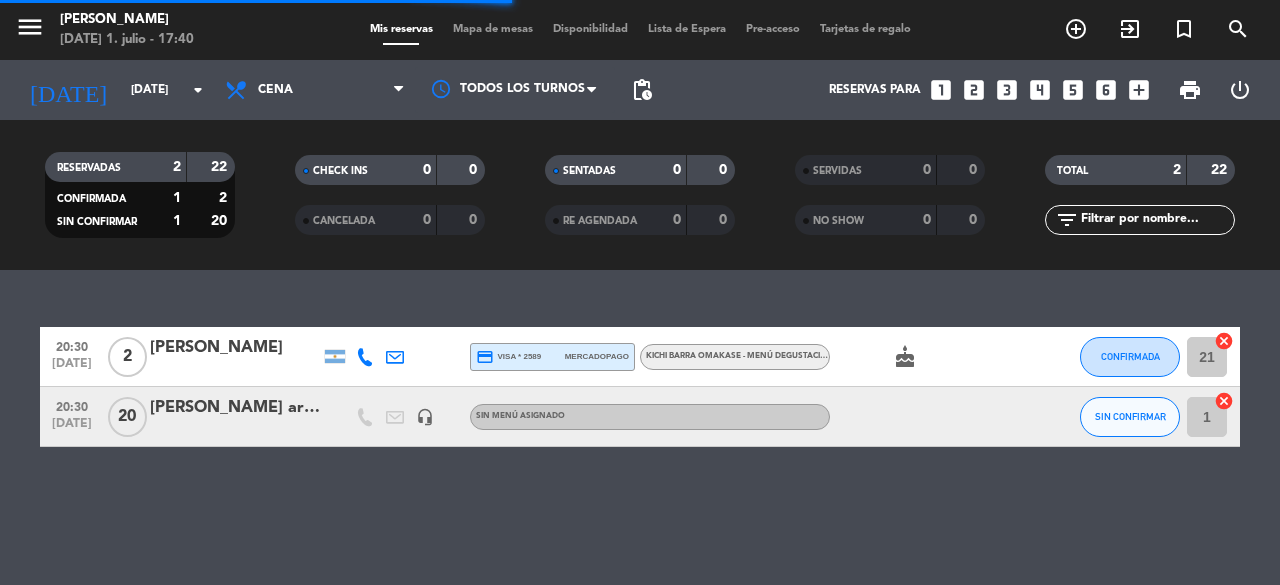 click on "Mapa de mesas" at bounding box center (493, 29) 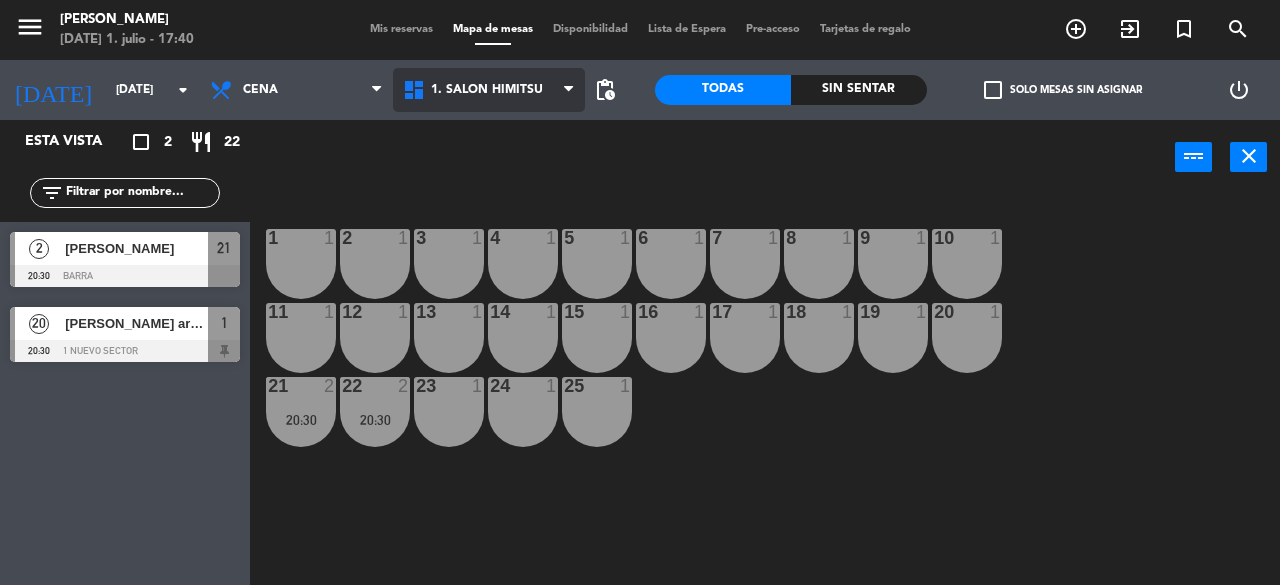 click on "1. SALON HIMITSU" at bounding box center [489, 90] 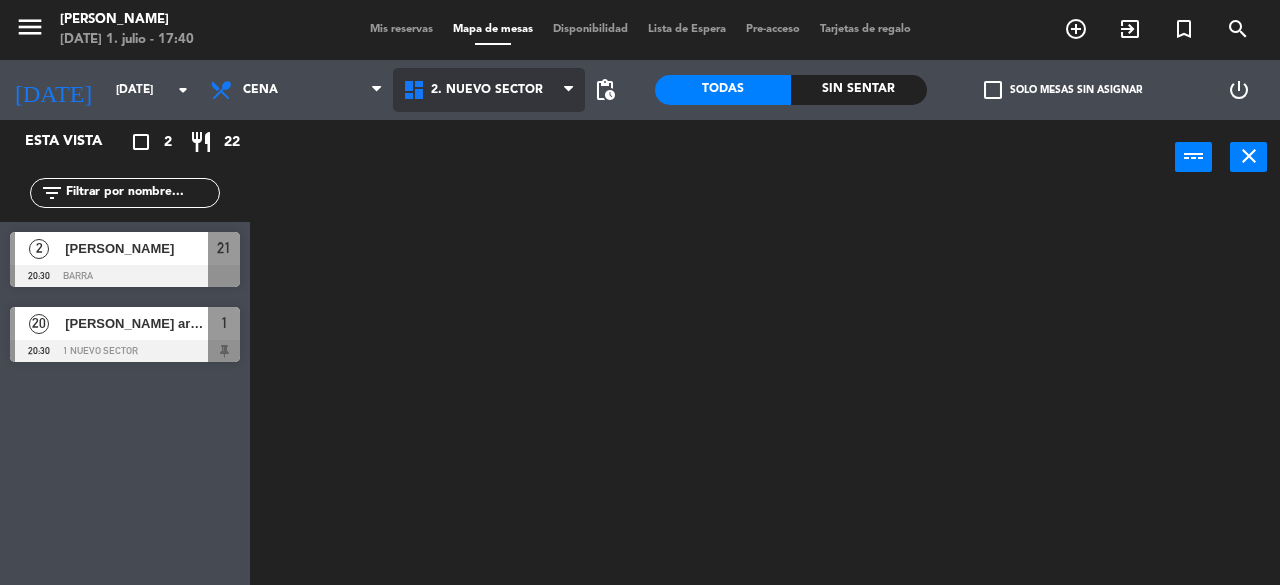 click on "menu  Kichi Sushi   [DATE] 1. julio - 17:40   Mis reservas   Mapa de mesas   Disponibilidad   Lista de Espera   Pre-acceso   Tarjetas de regalo  add_circle_outline exit_to_app turned_in_not search [DATE]    [DATE] arrow_drop_down  Cena  Cena  Cena  1. SALON HIMITSU   2. NUEVO SECTOR   2. NUEVO SECTOR   1. SALON HIMITSU   2. NUEVO SECTOR  pending_actions  Todas  Sin sentar  check_box_outline_blank   Solo mesas sin asignar   power_settings_new   Esta vista   crop_square  2  restaurant  22 filter_list  2   [PERSON_NAME]   20:30   BARRA  21  20   [PERSON_NAME] arriba   20:30   1 NUEVO SECTOR  1 power_input close" 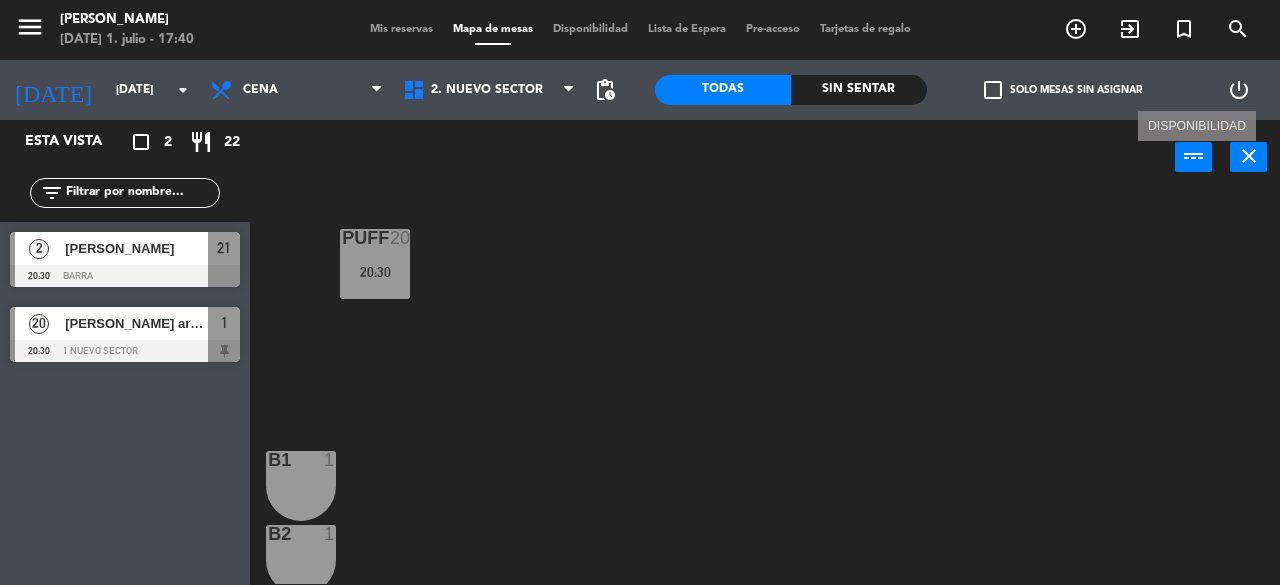 click on "power_input" at bounding box center (1194, 156) 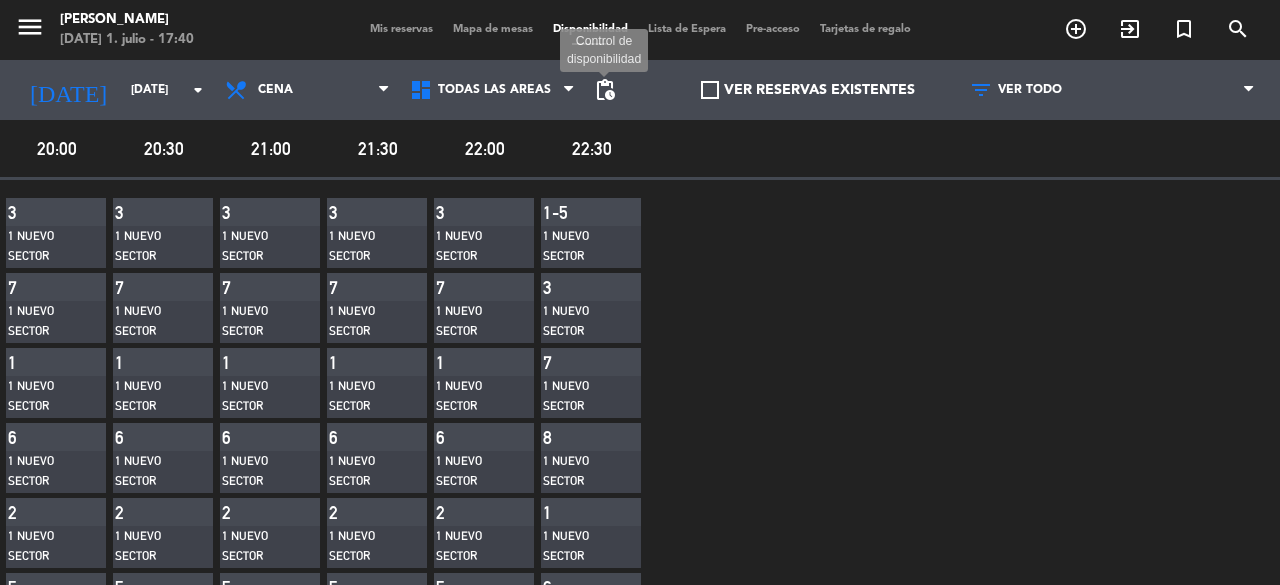 click on "pending_actions" at bounding box center (605, 90) 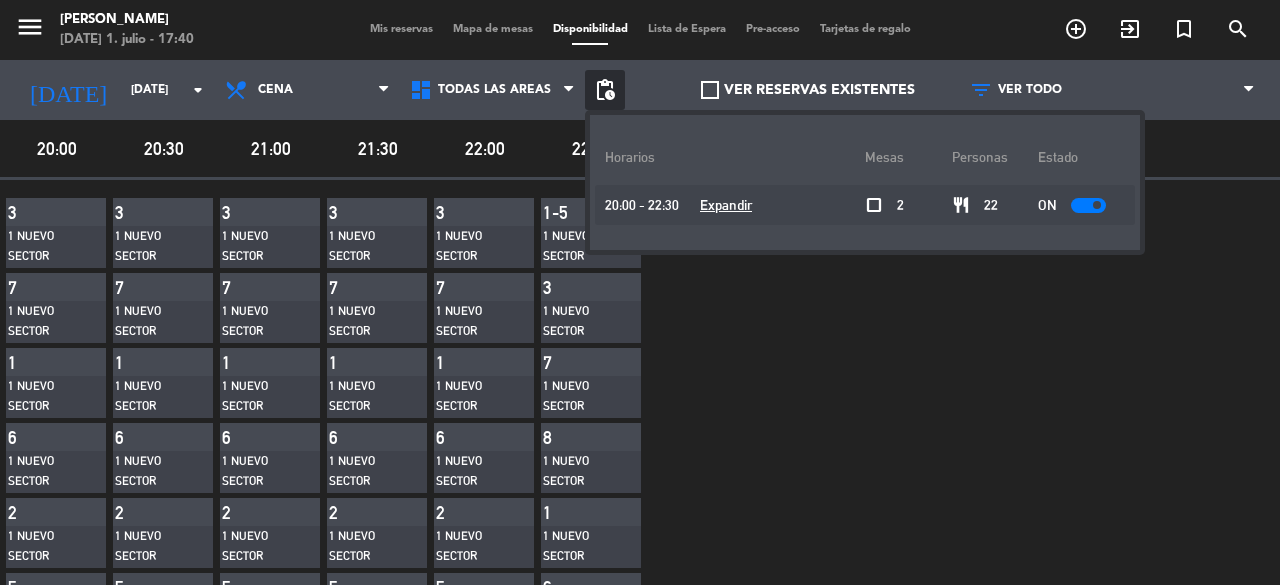 click on "pending_actions" at bounding box center (605, 90) 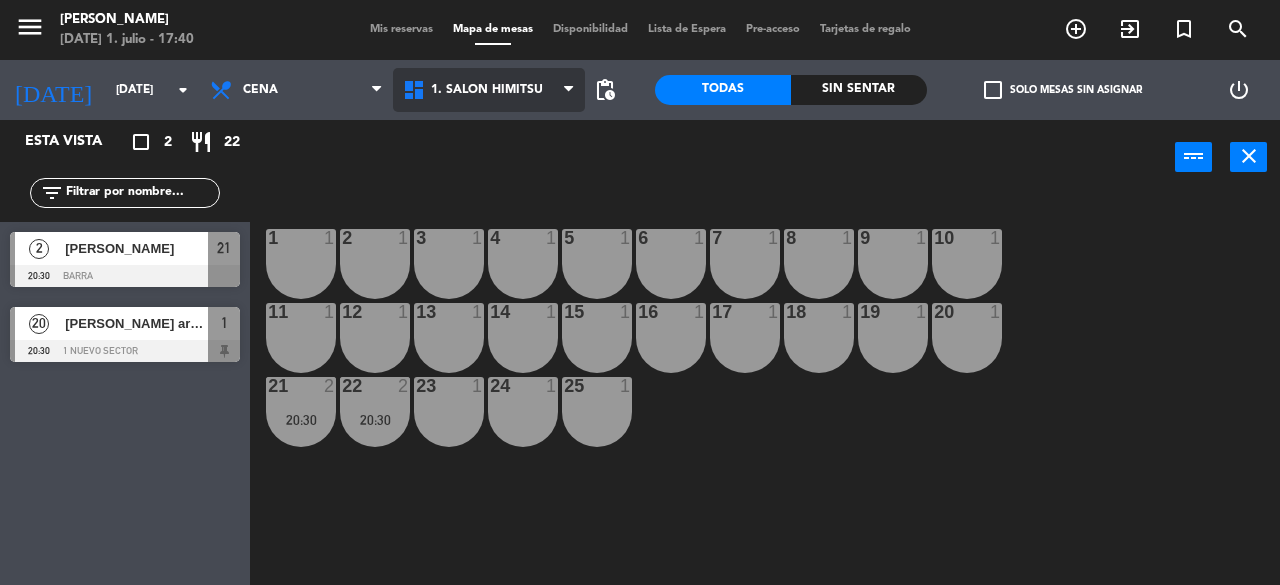 click on "1. SALON HIMITSU" at bounding box center [489, 90] 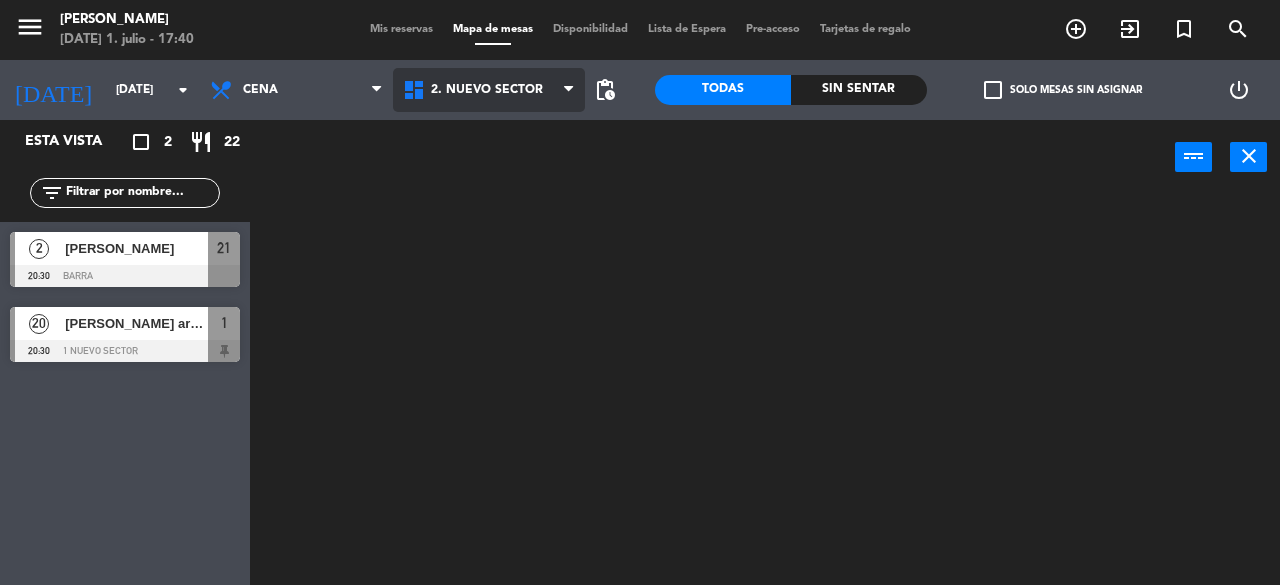 click on "menu  Kichi Sushi   [DATE] 1. julio - 17:40   Mis reservas   Mapa de mesas   Disponibilidad   Lista de Espera   Pre-acceso   Tarjetas de regalo  add_circle_outline exit_to_app turned_in_not search [DATE]    [DATE] arrow_drop_down  Cena  Cena  Cena  1. SALON HIMITSU   2. NUEVO SECTOR   2. NUEVO SECTOR   1. SALON HIMITSU   2. NUEVO SECTOR  pending_actions  Todas  Sin sentar  check_box_outline_blank   Solo mesas sin asignar   power_settings_new   Esta vista   crop_square  2  restaurant  22 filter_list  2   [PERSON_NAME]   20:30   BARRA  21  20   [PERSON_NAME] arriba   20:30   1 NUEVO SECTOR  1 power_input close" 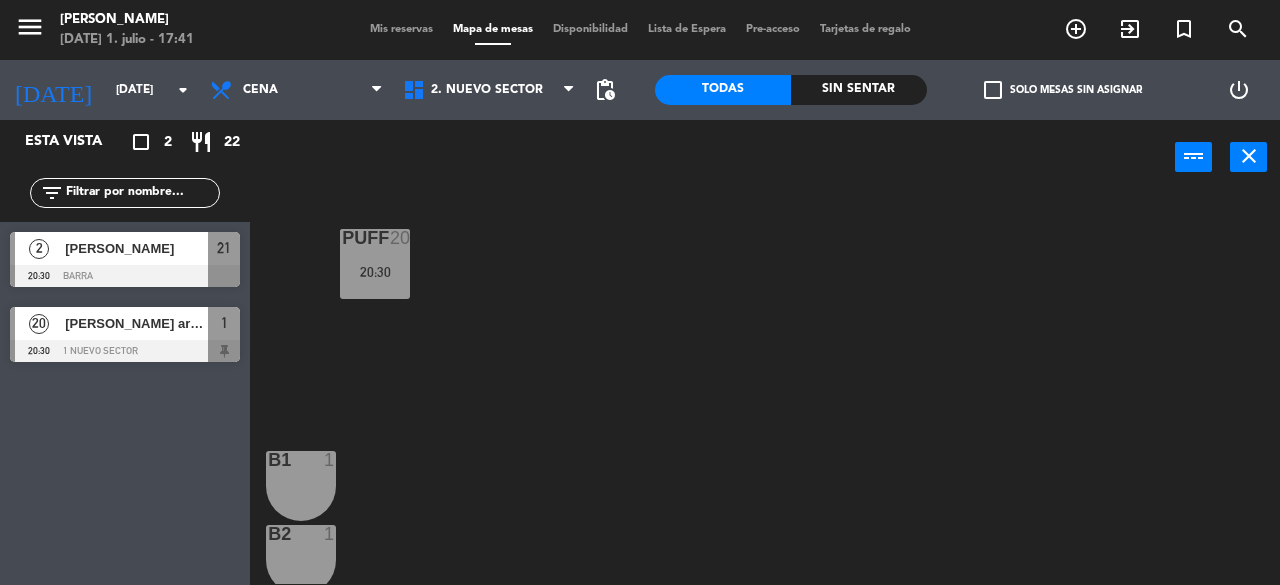 click on "pending_actions" 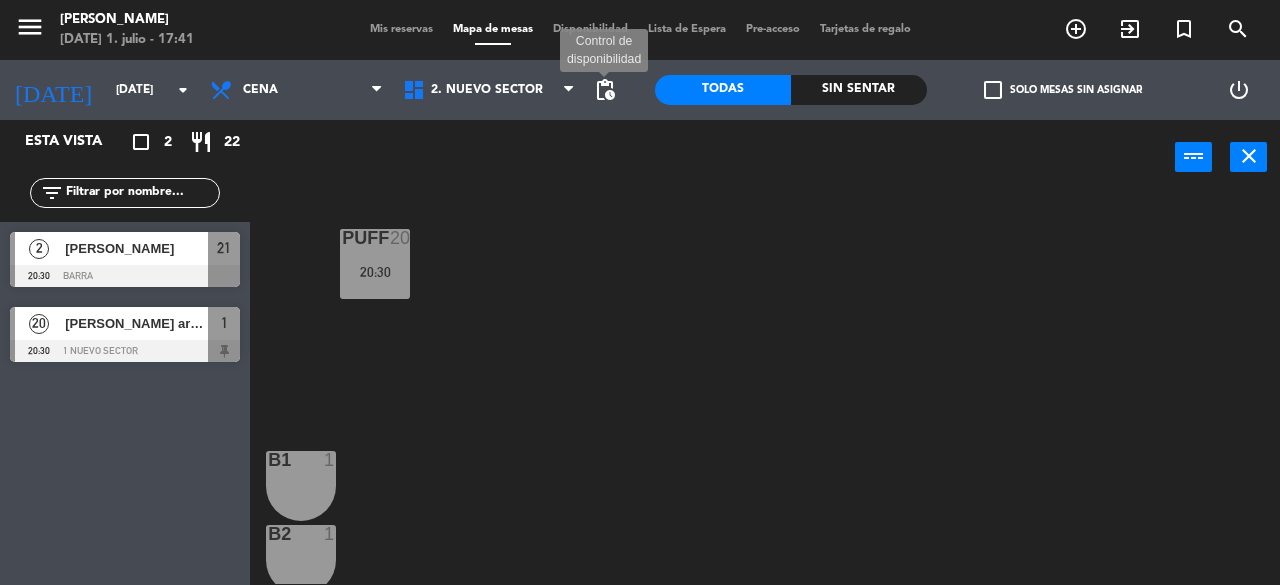 click on "pending_actions" 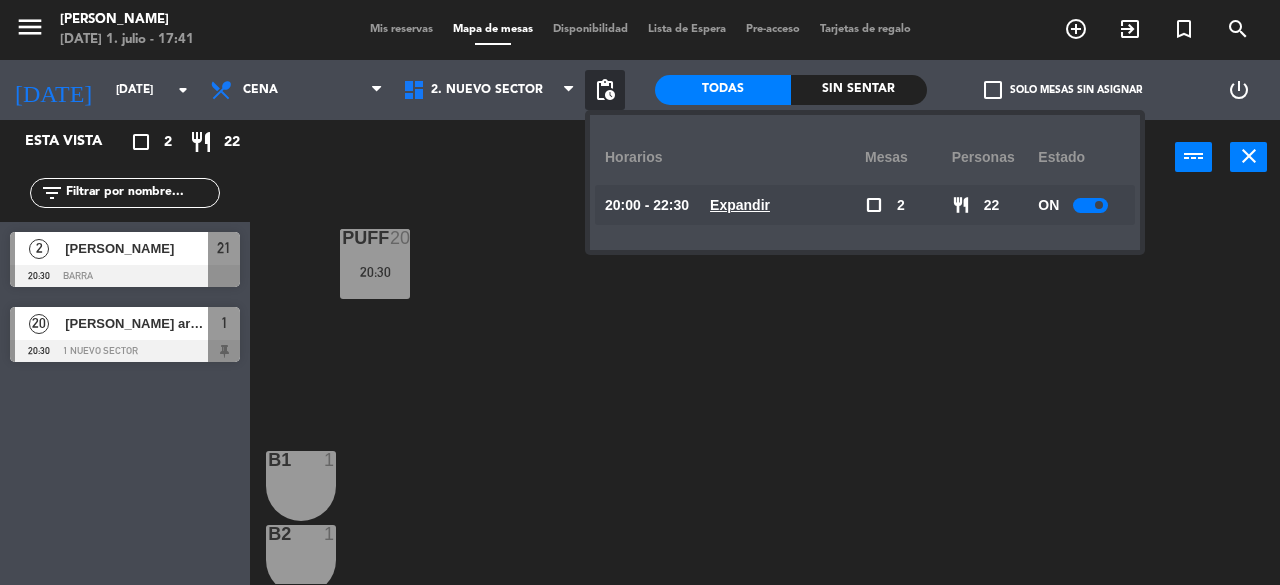 click on "Expandir" 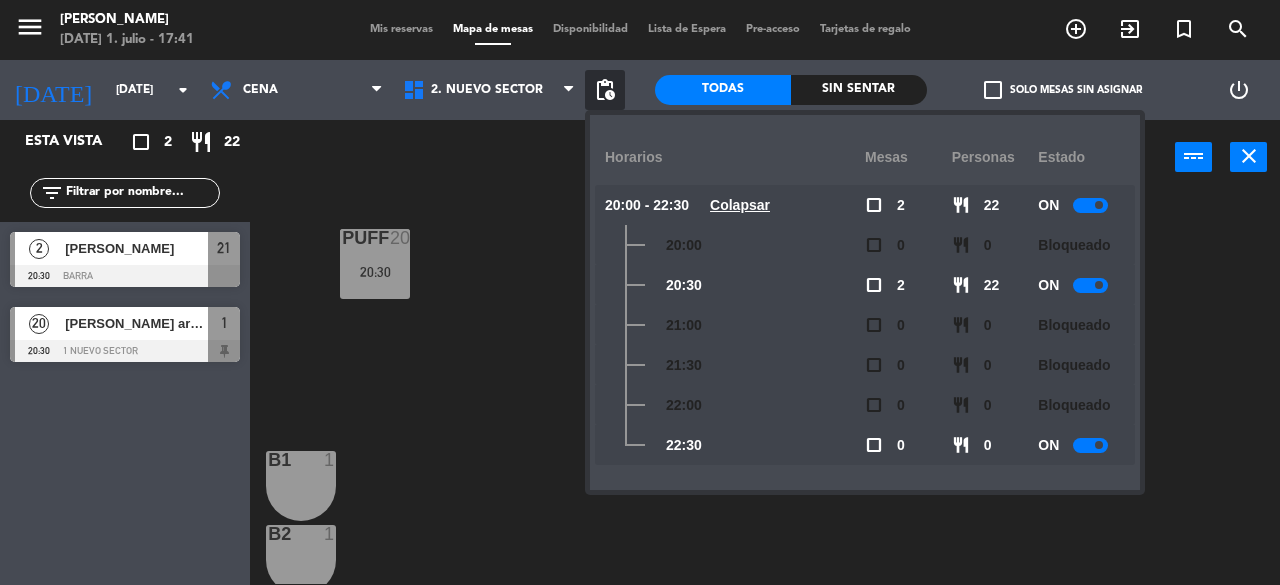 click 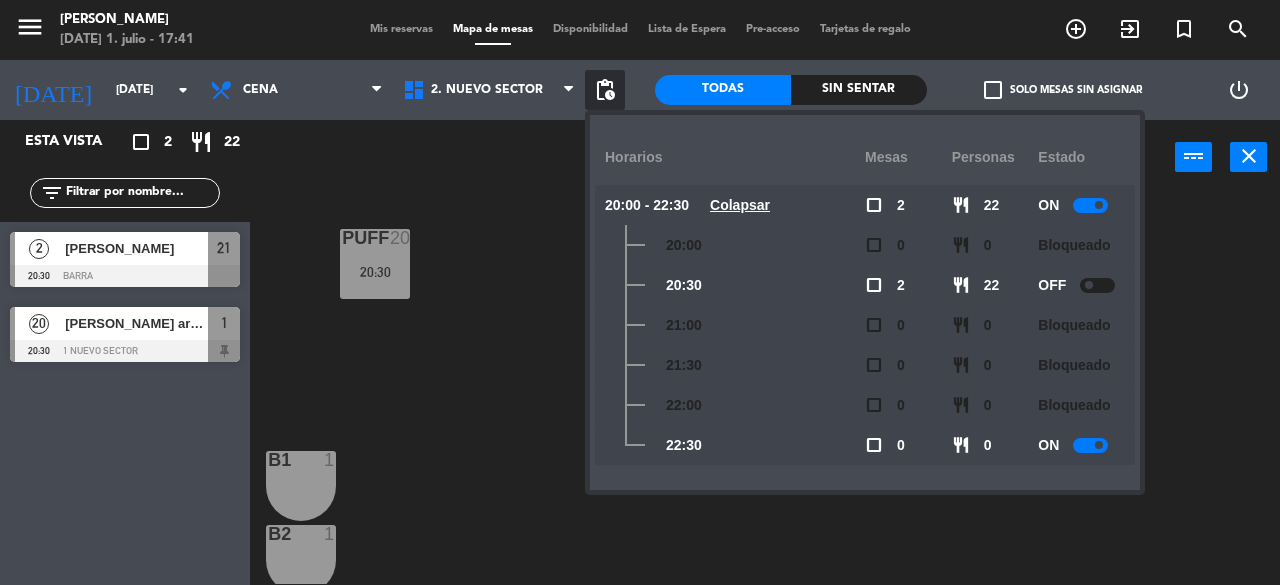 click 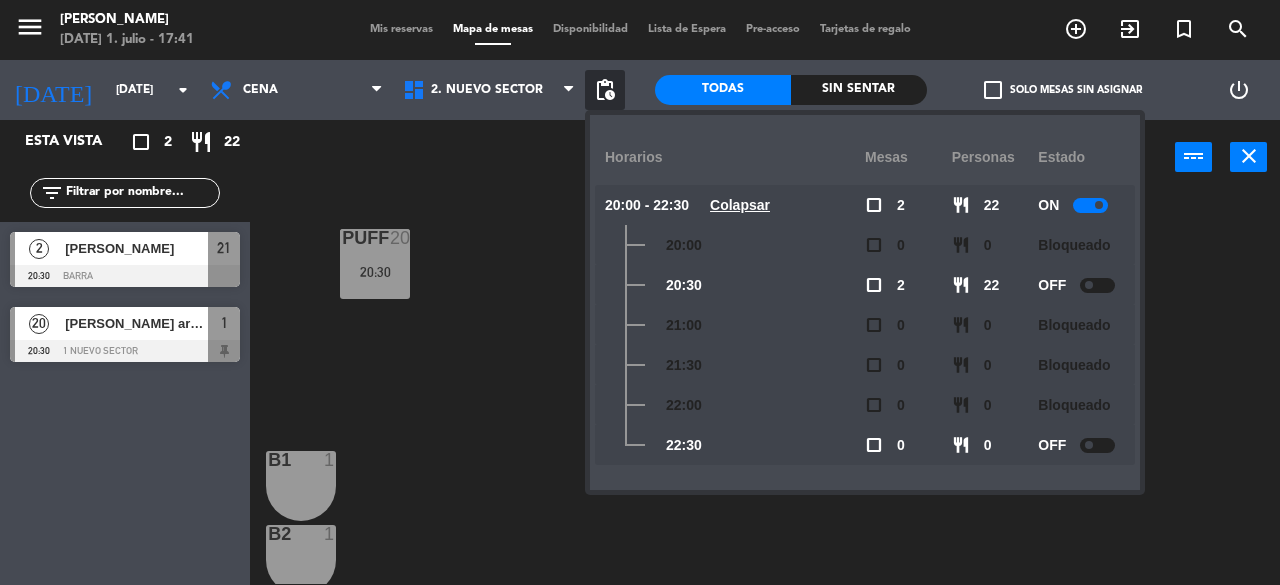 click 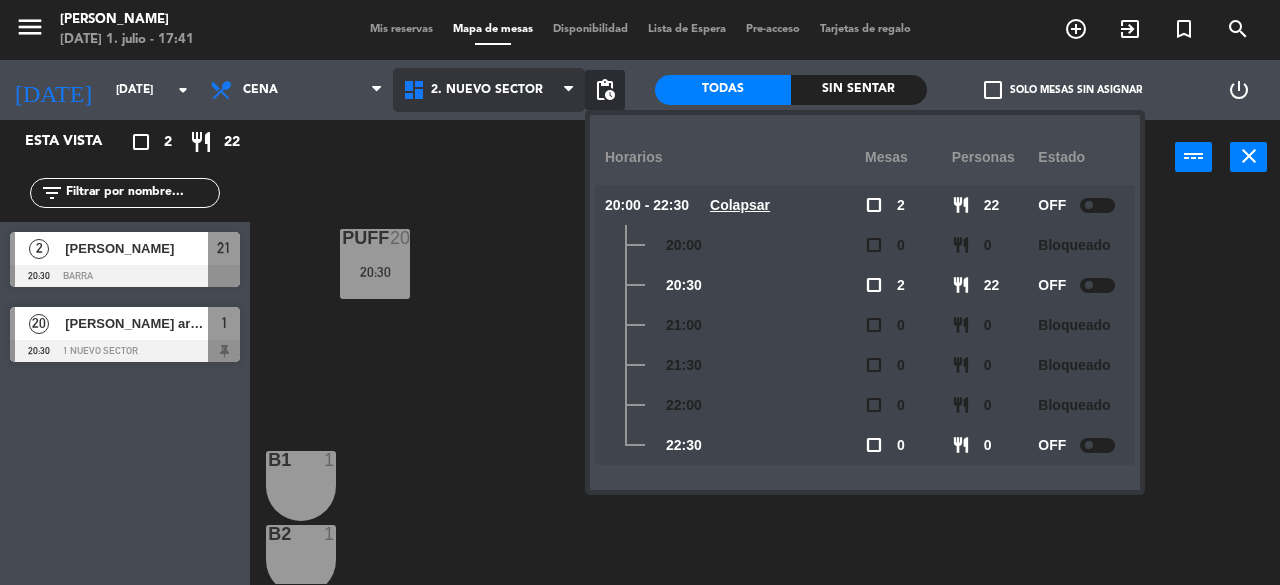 click on "2. NUEVO SECTOR" at bounding box center [489, 90] 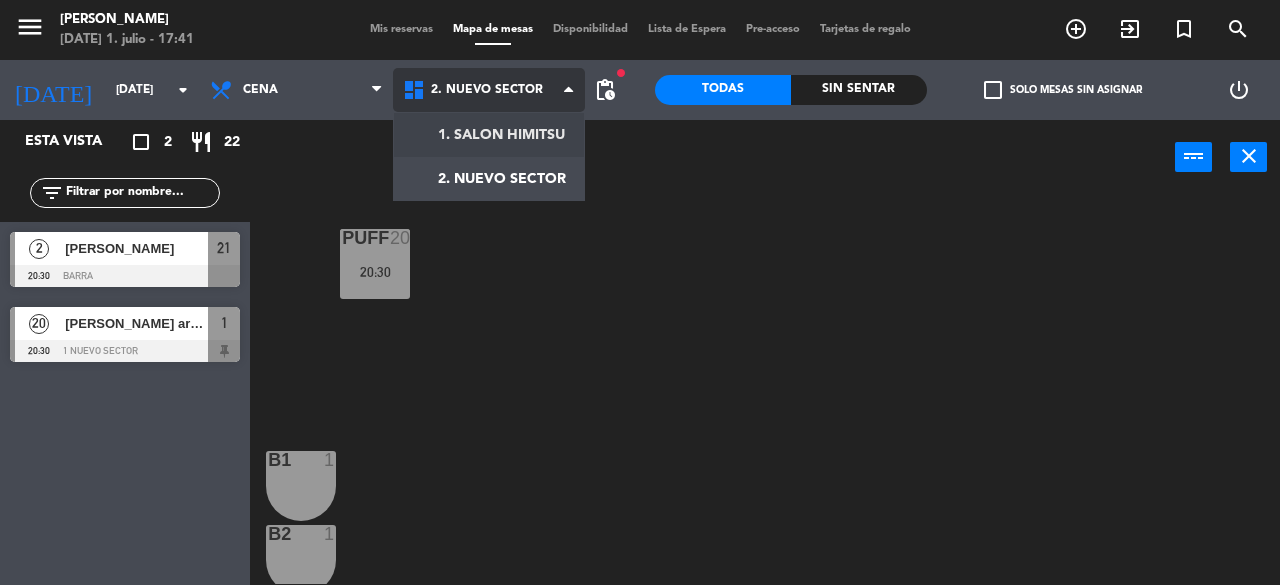 click on "menu  Kichi Sushi   [DATE] 1. julio - 17:41   Mis reservas   Mapa de mesas   Disponibilidad   Lista de Espera   Pre-acceso   Tarjetas de regalo  add_circle_outline exit_to_app turned_in_not search [DATE]    [DATE] arrow_drop_down  Cena  Cena  Cena  1. SALON HIMITSU   2. NUEVO SECTOR   2. NUEVO SECTOR   1. SALON HIMITSU   2. NUEVO SECTOR  fiber_manual_record pending_actions  Todas  Sin sentar  check_box_outline_blank   Solo mesas sin asignar   power_settings_new   Esta vista   crop_square  2  restaurant  22 filter_list  2   [PERSON_NAME]   20:30   BARRA  21  20   [PERSON_NAME] arriba   20:30   1 NUEVO SECTOR  1 power_input close PUFF  20   20:30  B1  1  B2  1  B3  1  C  20   20:30  C1  20   20:30  C2  20   20:30  C3  20   20:30  B4  1  C4  20   20:30  C5  20   20:30  C6  20   20:30  C7  20   20:30  B5  1  B6  1  B7  1  1  20   20:30  2  20   20:30  3  20   20:30" 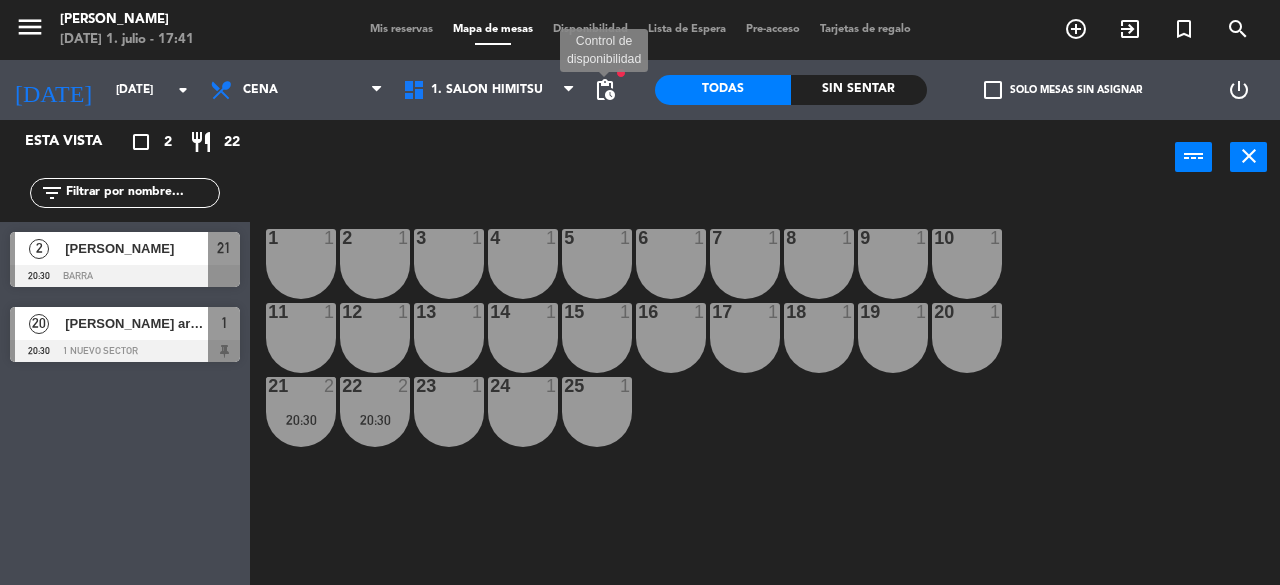 click on "pending_actions" 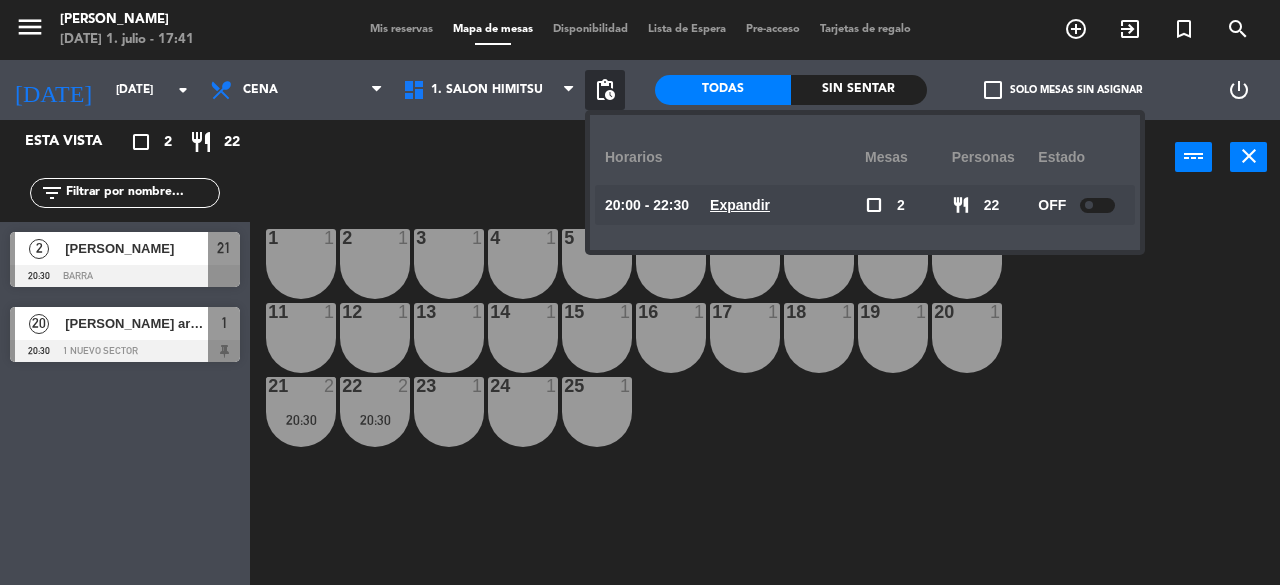 click on "Expandir" 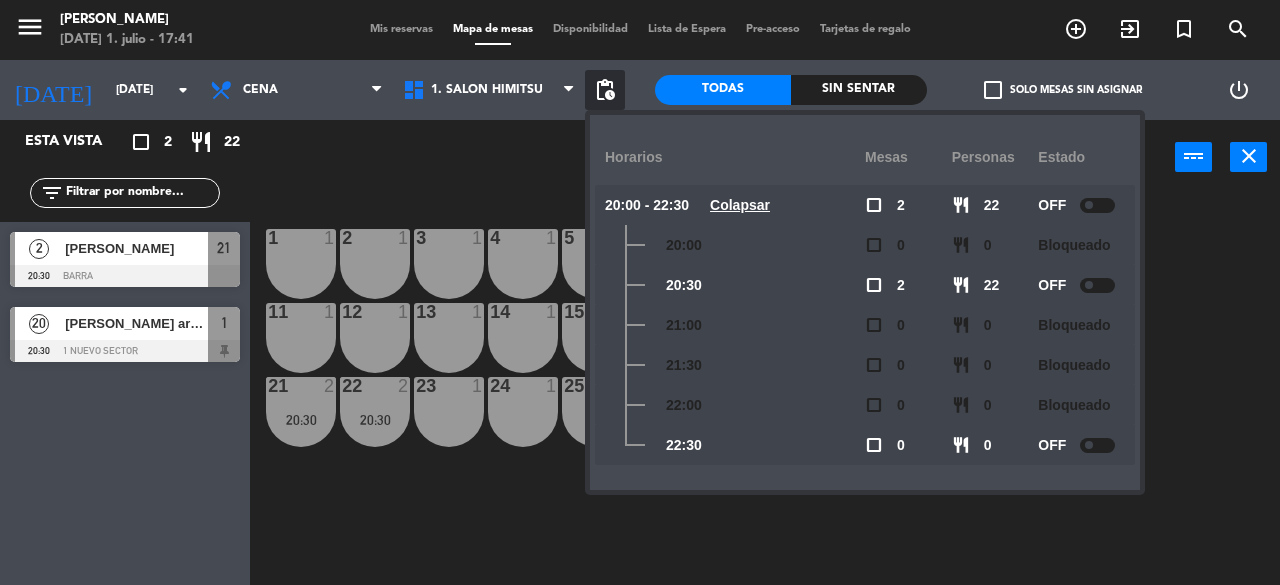 click 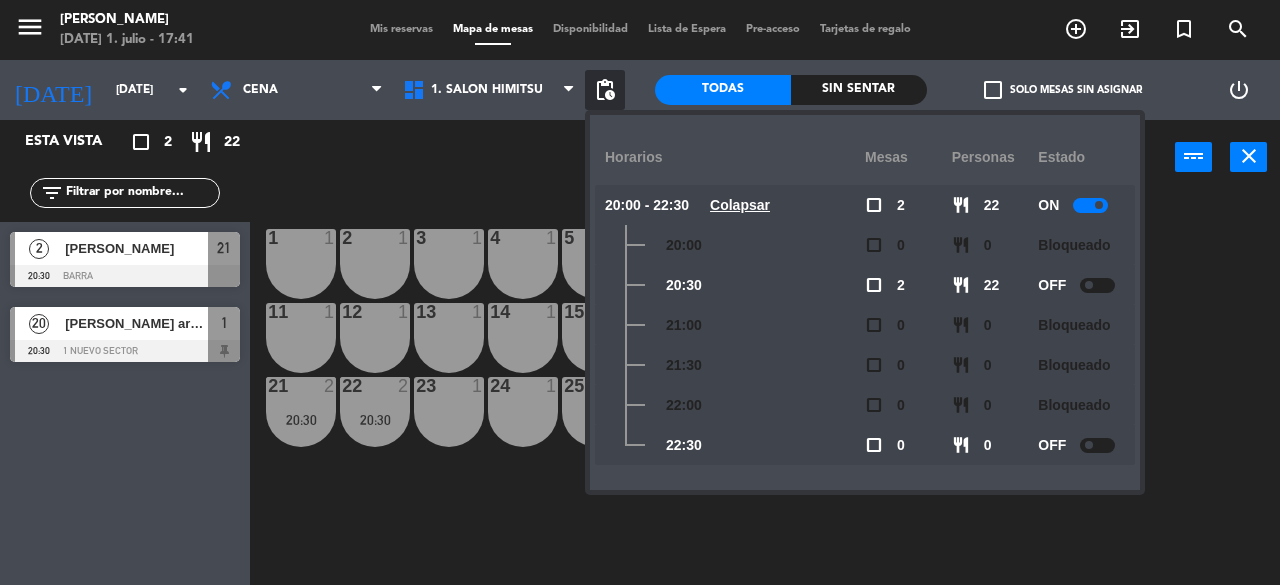 click 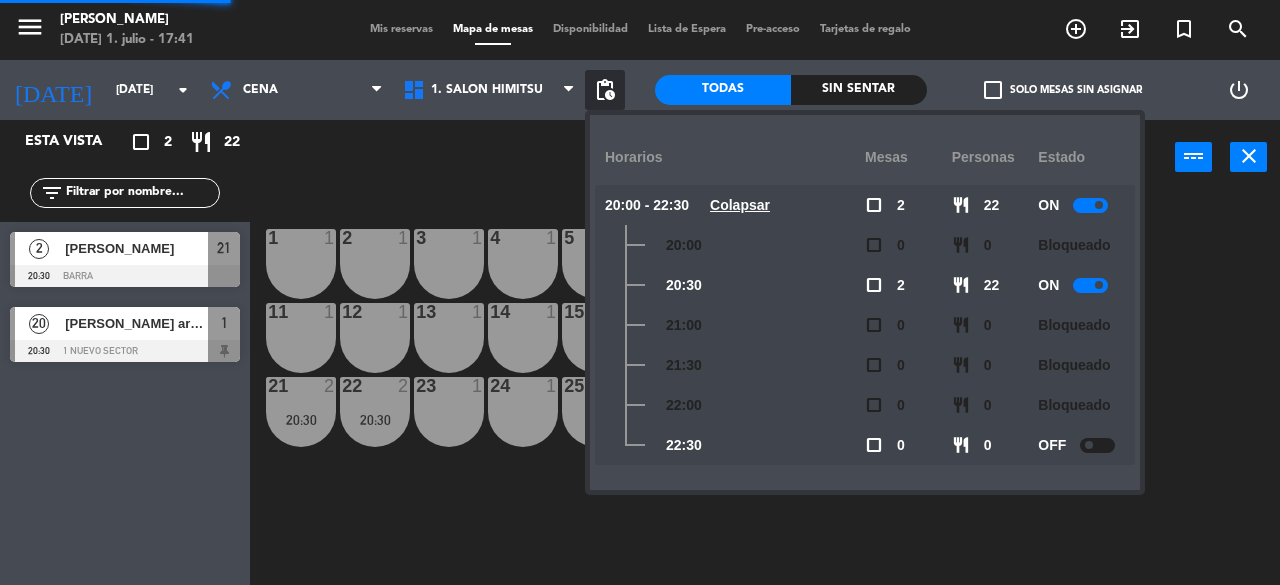 click 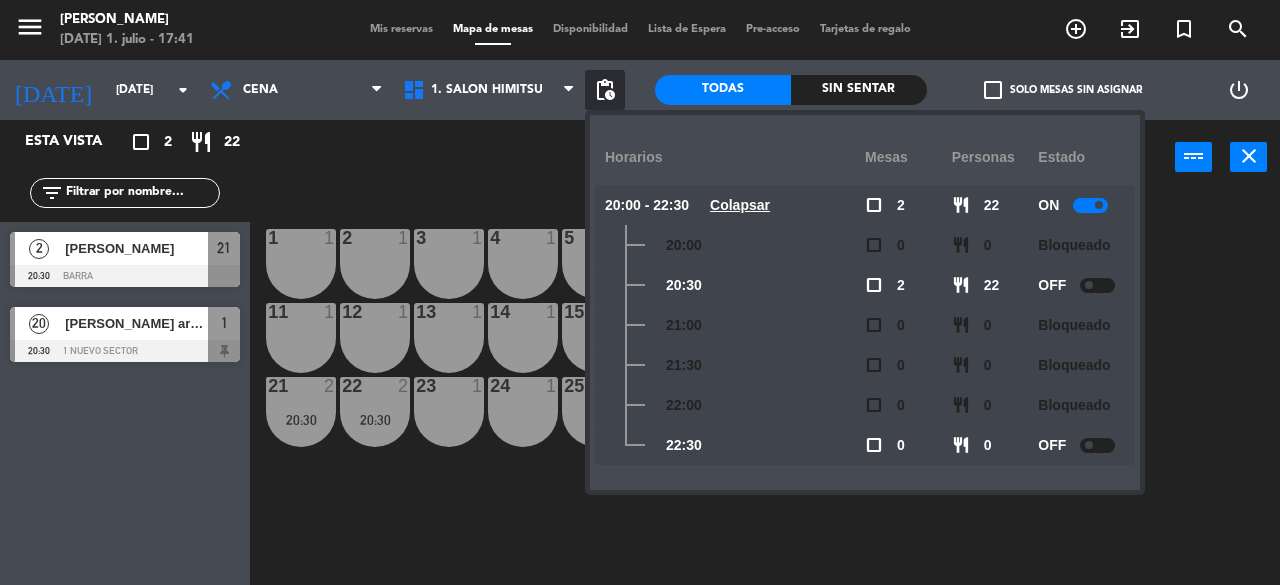 click 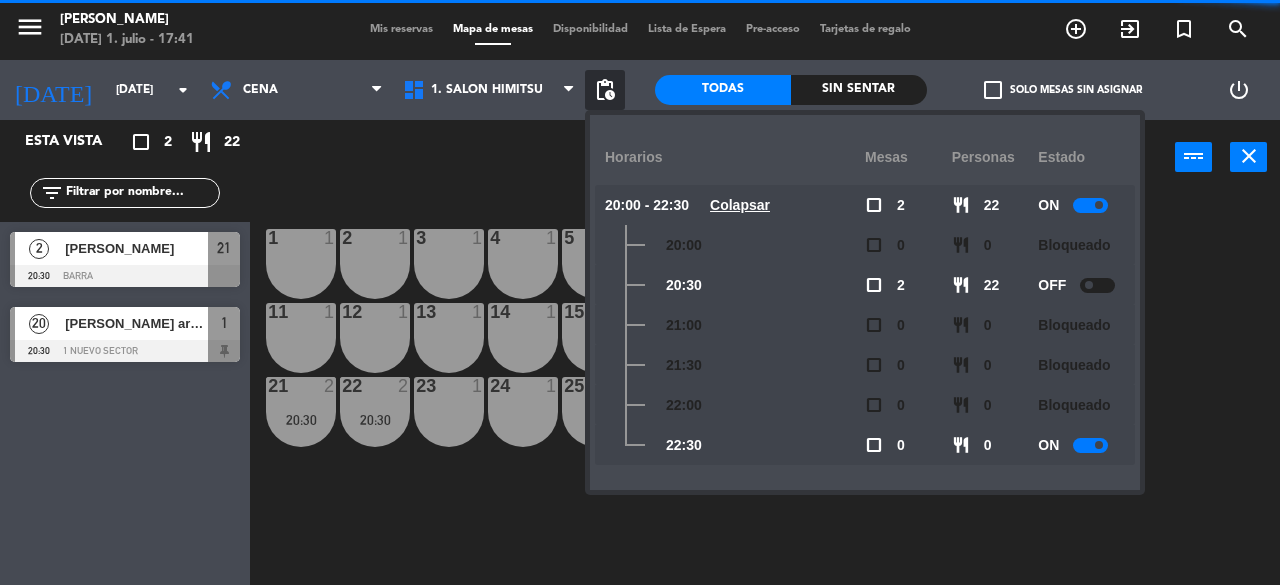 click on "1  1  2  1  3  1  4  1  5  1  6  1  7  1  8  1  9  1  10  1  11  1  12  1  13  1  14  1  15  1  16  1  17  1  18  1  19  1  20  1  21  2   20:30  22  2   20:30  23  1  24  1  25  1" 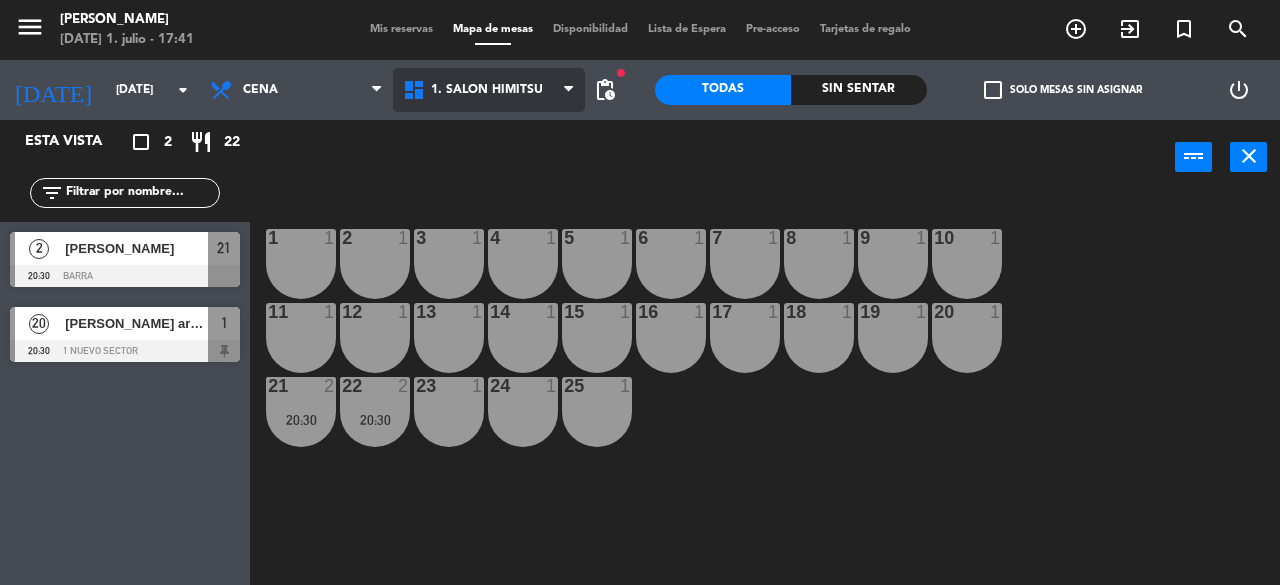 click on "1. SALON HIMITSU" at bounding box center [489, 90] 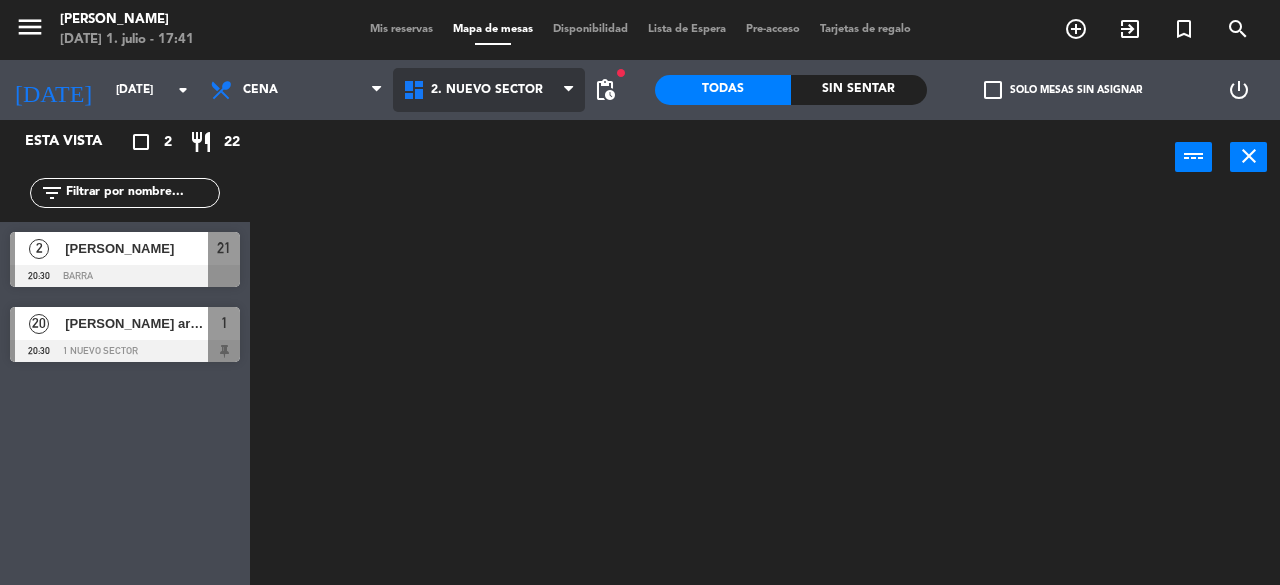 click on "menu  Kichi Sushi   [DATE] 1. julio - 17:41   Mis reservas   Mapa de mesas   Disponibilidad   Lista de Espera   Pre-acceso   Tarjetas de regalo  add_circle_outline exit_to_app turned_in_not search [DATE]    [DATE] arrow_drop_down  Cena  Cena  Cena  1. SALON HIMITSU   2. NUEVO SECTOR   2. NUEVO SECTOR   1. SALON HIMITSU   2. NUEVO SECTOR  fiber_manual_record pending_actions  Todas  Sin sentar  check_box_outline_blank   Solo mesas sin asignar   power_settings_new   Esta vista   crop_square  2  restaurant  22 filter_list  2   [PERSON_NAME]   20:30   BARRA  21  20   [PERSON_NAME] arriba   20:30   1 NUEVO SECTOR  1 power_input close" 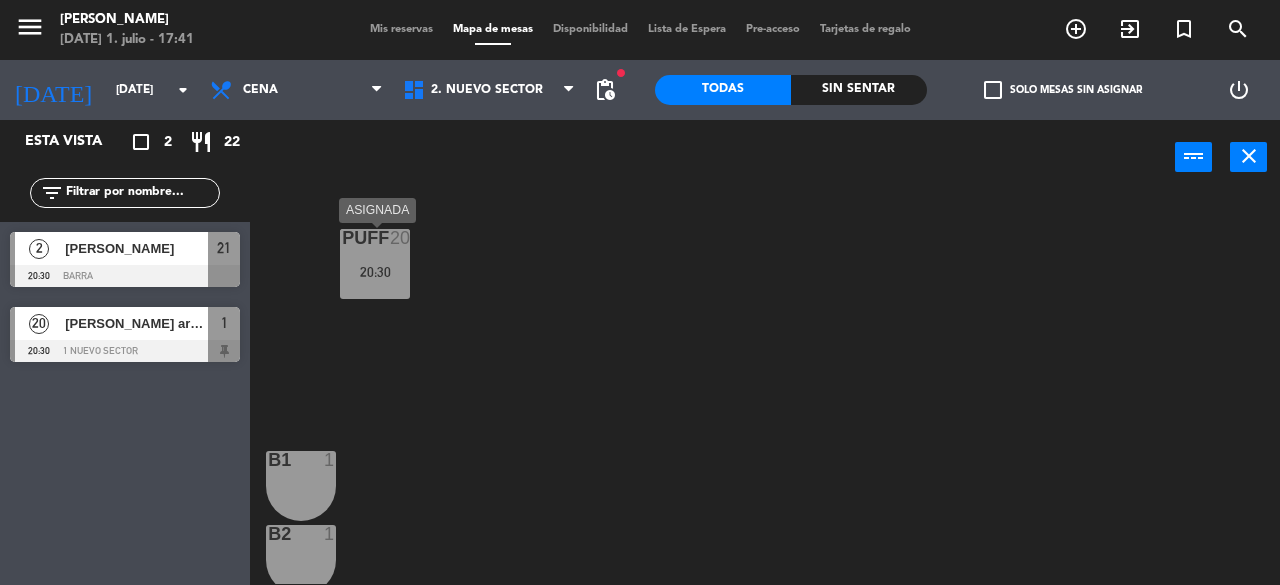 click on "PUFF  20" at bounding box center [375, 239] 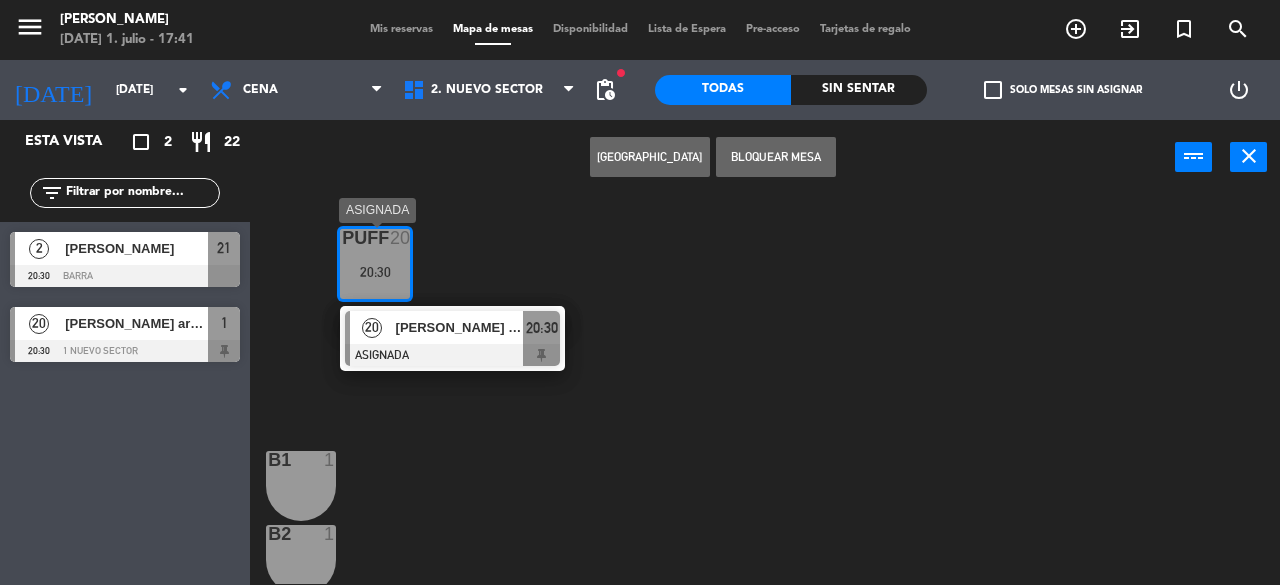 click on "[PERSON_NAME] arriba" at bounding box center [460, 327] 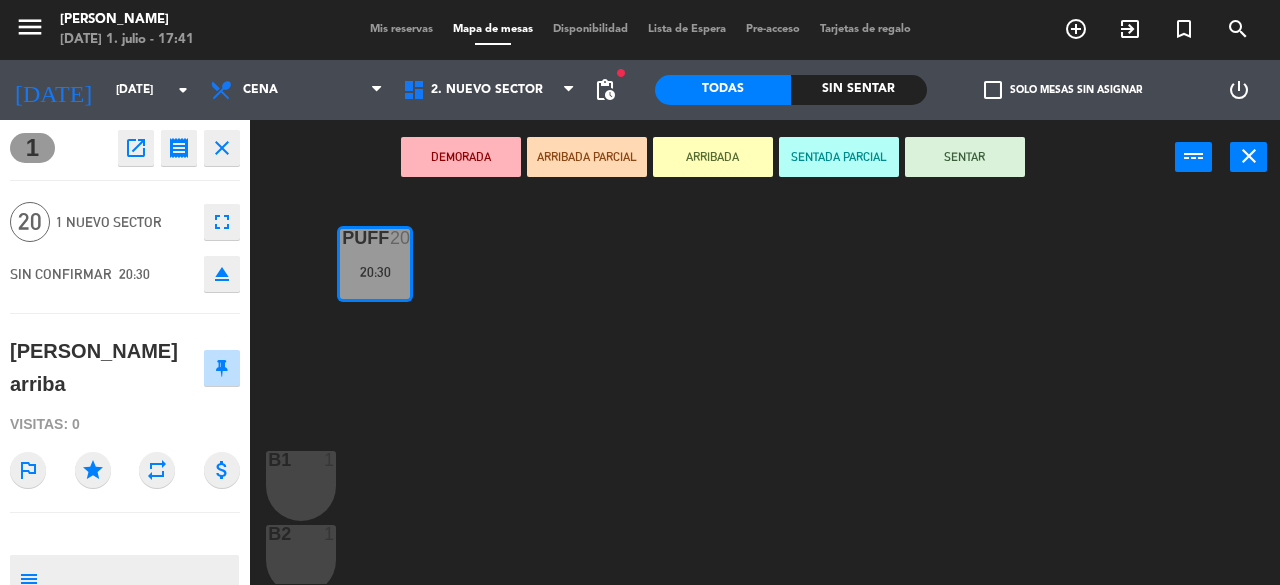 click on "PUFF  20   20:30  B1  1  B2  1  B3  1  C  20   20:30  C1  20   20:30  C2  20   20:30  C3  20   20:30  B4  1  C4  20   20:30  C5  20   20:30  C6  20   20:30  C7  20   20:30  B5  1  B6  1  B7  1  1  20   20:30  2  20   20:30  3  20   20:30" 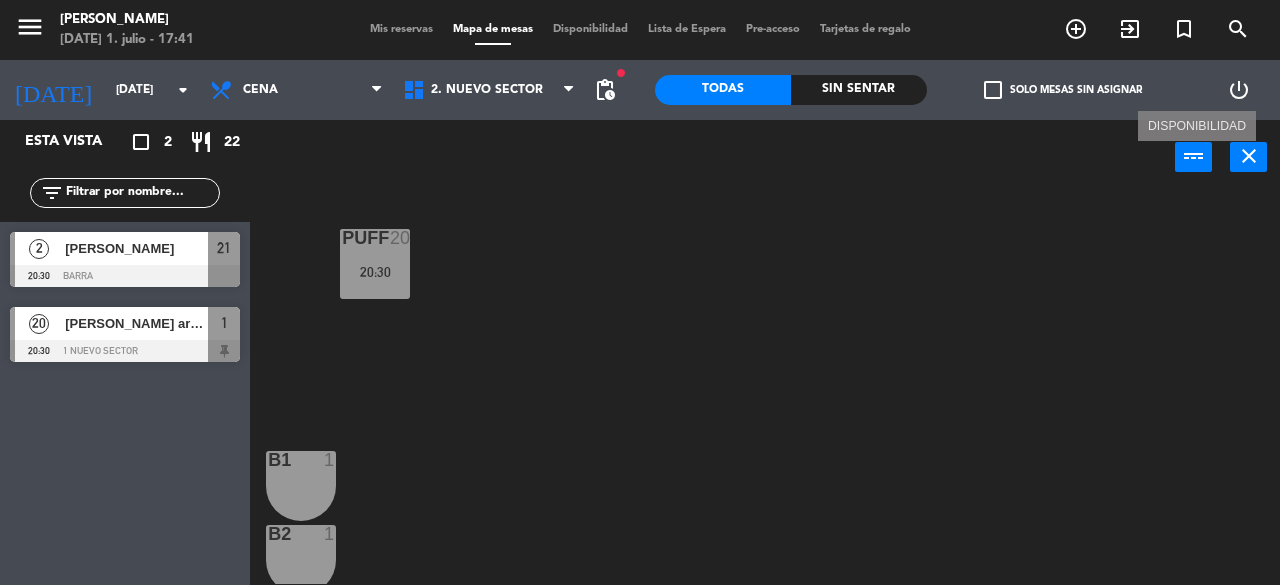 click on "power_input" at bounding box center [1194, 156] 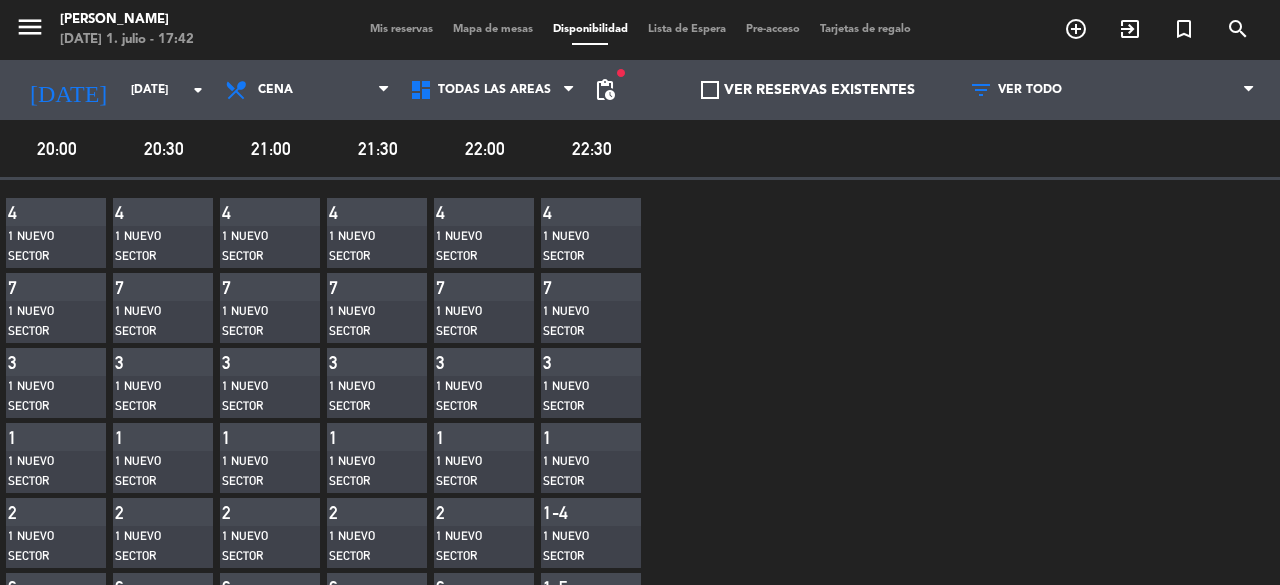 click on "4 1 NUEVO SECTOR 7 1 NUEVO SECTOR 3 1 NUEVO SECTOR 1 1 NUEVO SECTOR 2 1 NUEVO SECTOR 6 1 NUEVO SECTOR 5 1 [GEOGRAPHIC_DATA] 20 [GEOGRAPHIC_DATA] 5 [GEOGRAPHIC_DATA] 11 [GEOGRAPHIC_DATA] build 4 1 NUEVO SECTOR 7 1 NUEVO SECTOR 3 1 NUEVO SECTOR 1 1 NUEVO SECTOR 2 1 NUEVO SECTOR 6 1 NUEVO SECTOR 5 1 NUEVO SECTOR 9 [GEOGRAPHIC_DATA] 10 [GEOGRAPHIC_DATA] 3 [GEOGRAPHIC_DATA] 6 [GEOGRAPHIC_DATA] [GEOGRAPHIC_DATA] 14 [GEOGRAPHIC_DATA] build 4 1 NUEVO SECTOR 7 1 NUEVO SECTOR 3 1 NUEVO SECTOR 1 1 NUEVO SECTOR 2 1 NUEVO SECTOR 6 1 NUEVO SECTOR 5 1 NUEVO SECTOR 9 [GEOGRAPHIC_DATA] [GEOGRAPHIC_DATA] 1 [GEOGRAPHIC_DATA] 14 [GEOGRAPHIC_DATA] [GEOGRAPHIC_DATA] 8 BARRA 19 BARRA 12 BARRA build 4 1 NUEVO SECTOR 7 1 NUEVO SECTOR 3 1 NUEVO SECTOR 1 1 NUEVO SECTOR 2 1 NUEVO SECTOR 6 1 NUEVO SECTOR 5 1 [GEOGRAPHIC_DATA]" at bounding box center (640, 1501) 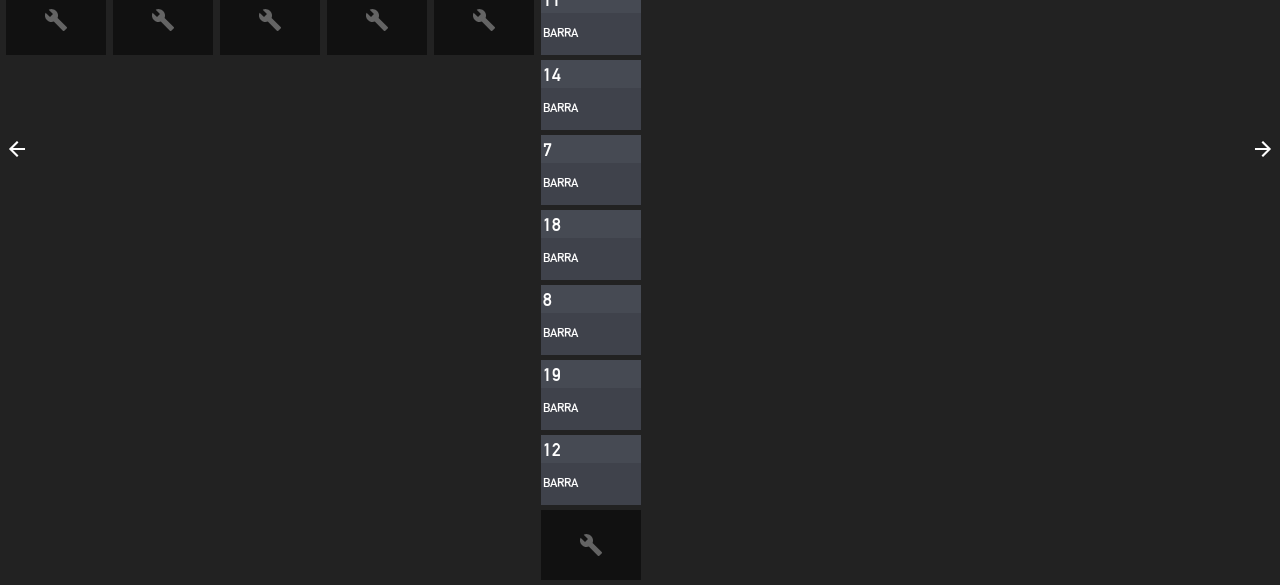 scroll, scrollTop: 2253, scrollLeft: 0, axis: vertical 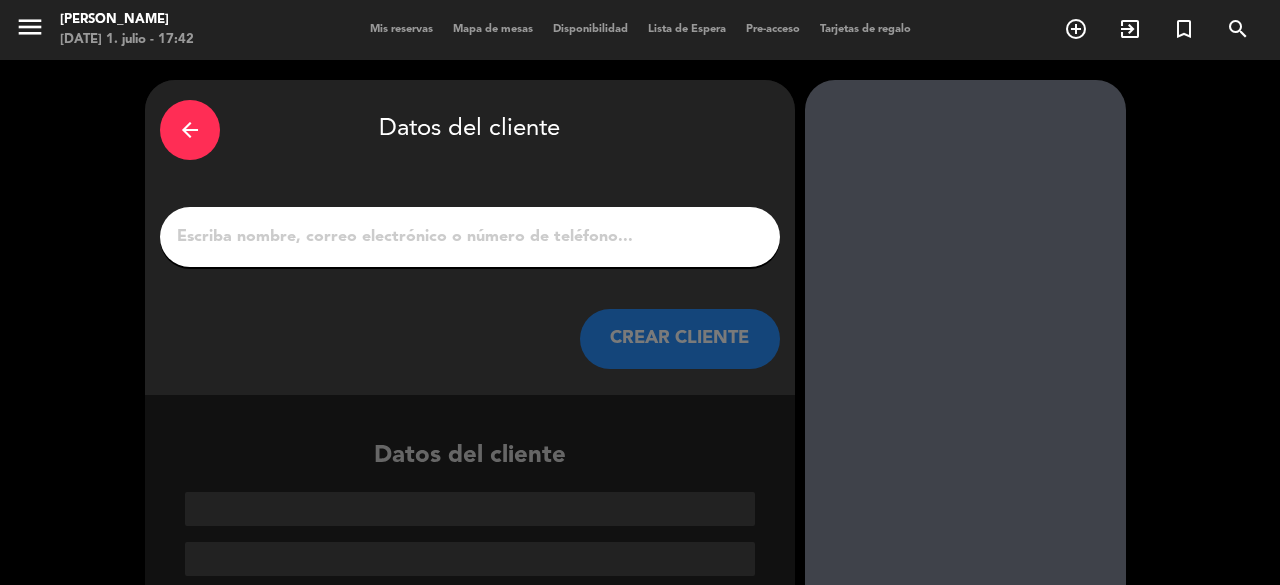 click on "arrow_back" at bounding box center (190, 130) 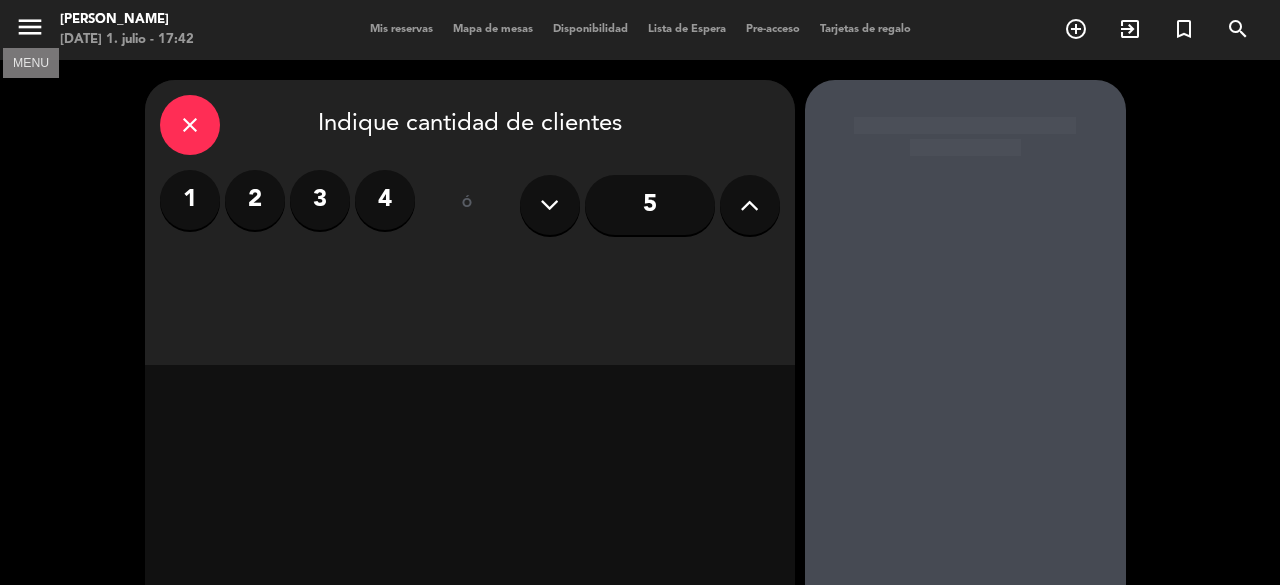 click on "menu" at bounding box center (30, 27) 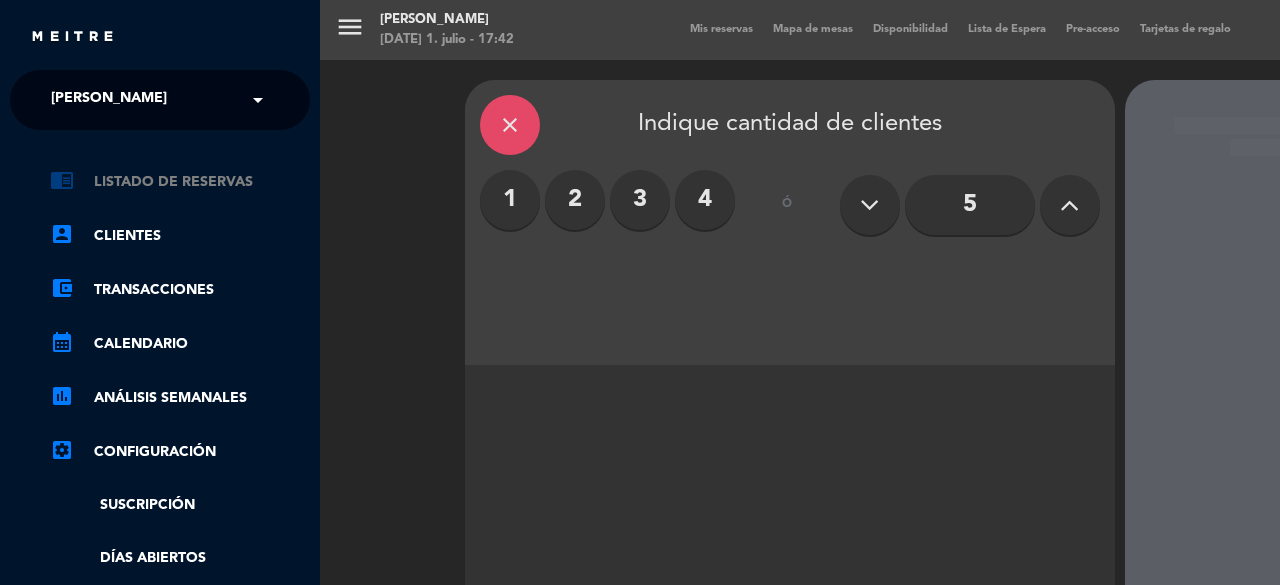 click on "chrome_reader_mode   Listado de Reservas" 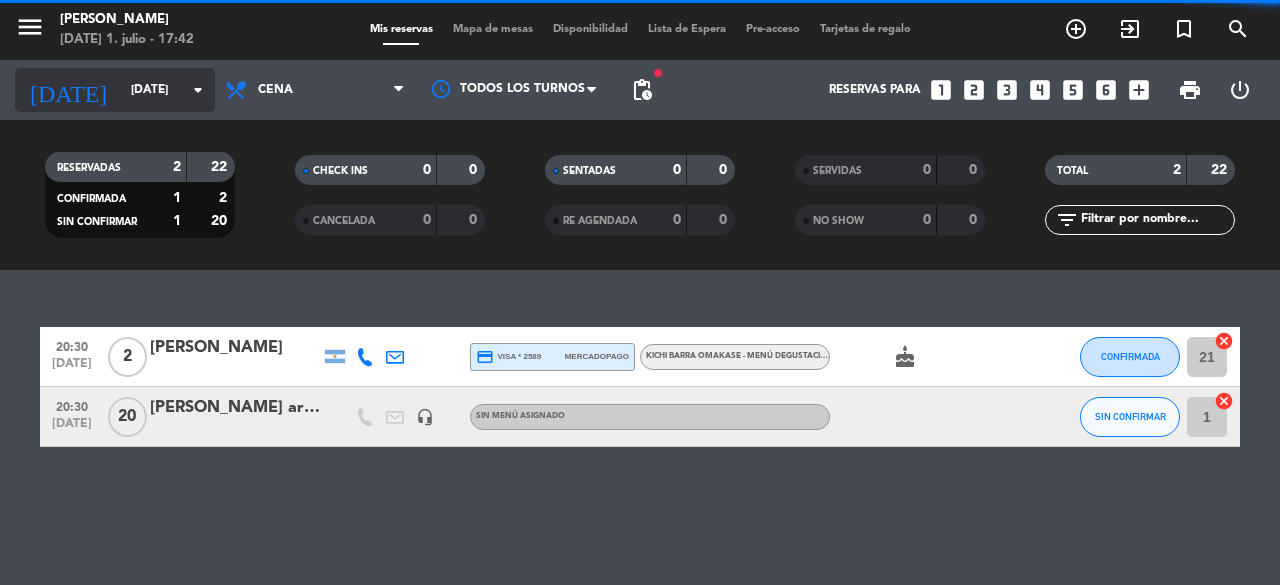 click on "[DATE]" 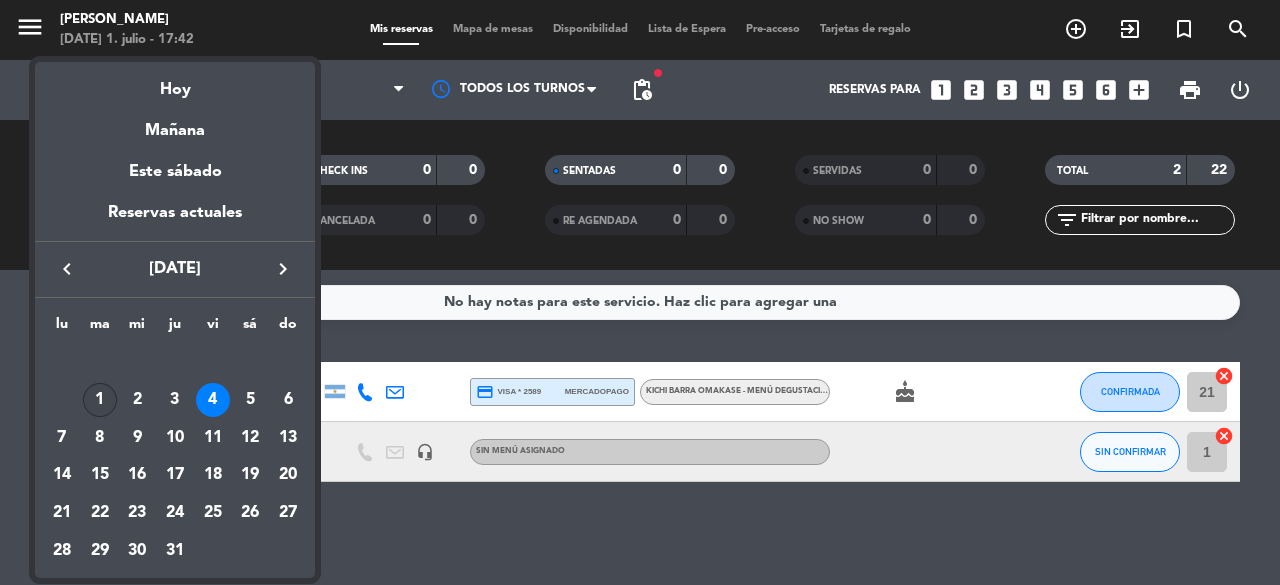 click on "1" at bounding box center (100, 400) 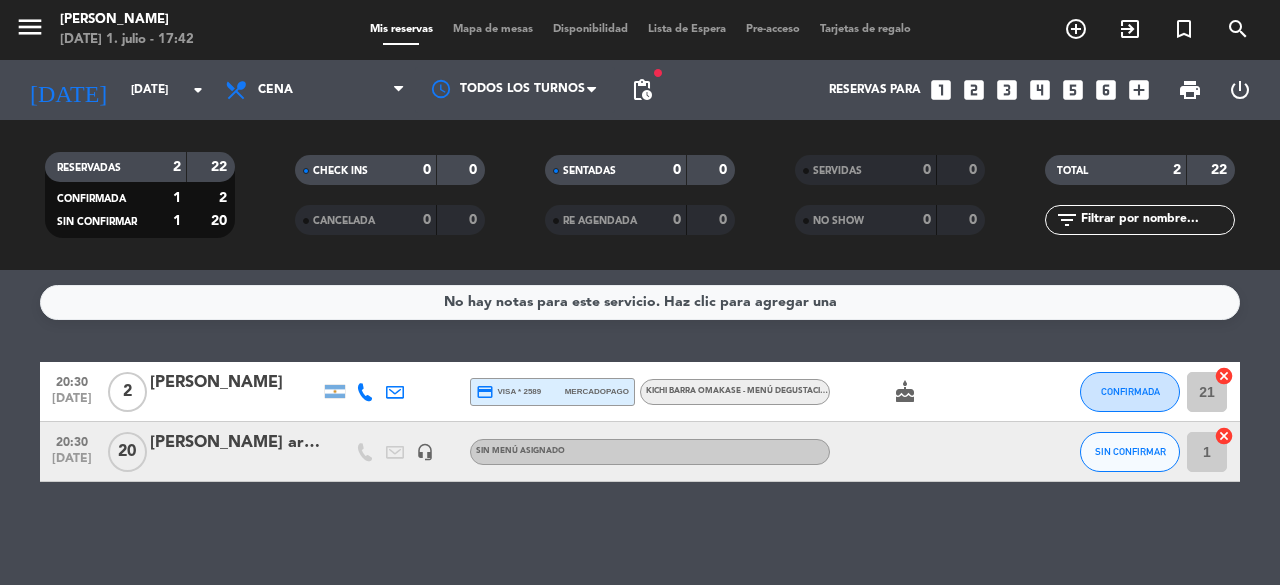type on "[DATE]" 